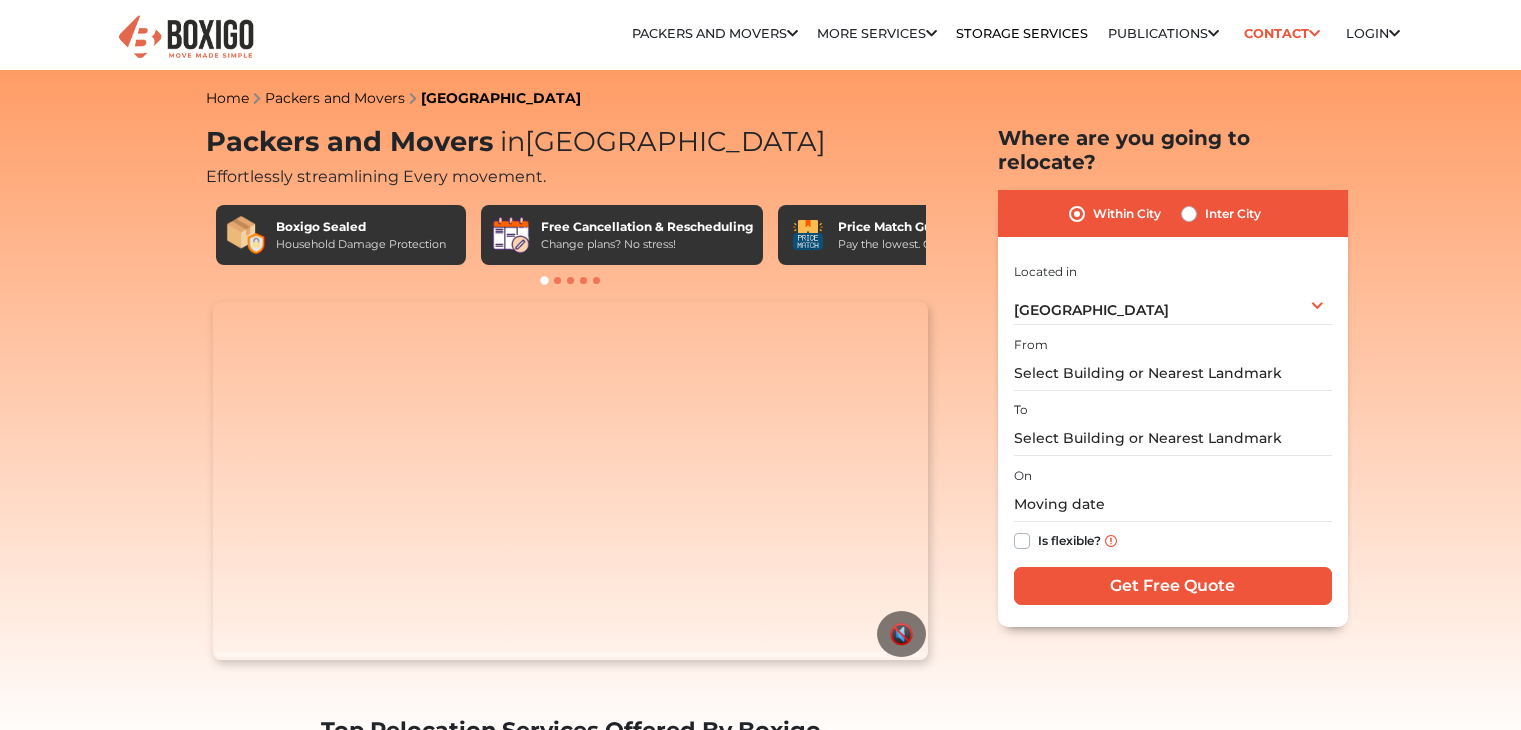 scroll, scrollTop: 0, scrollLeft: 0, axis: both 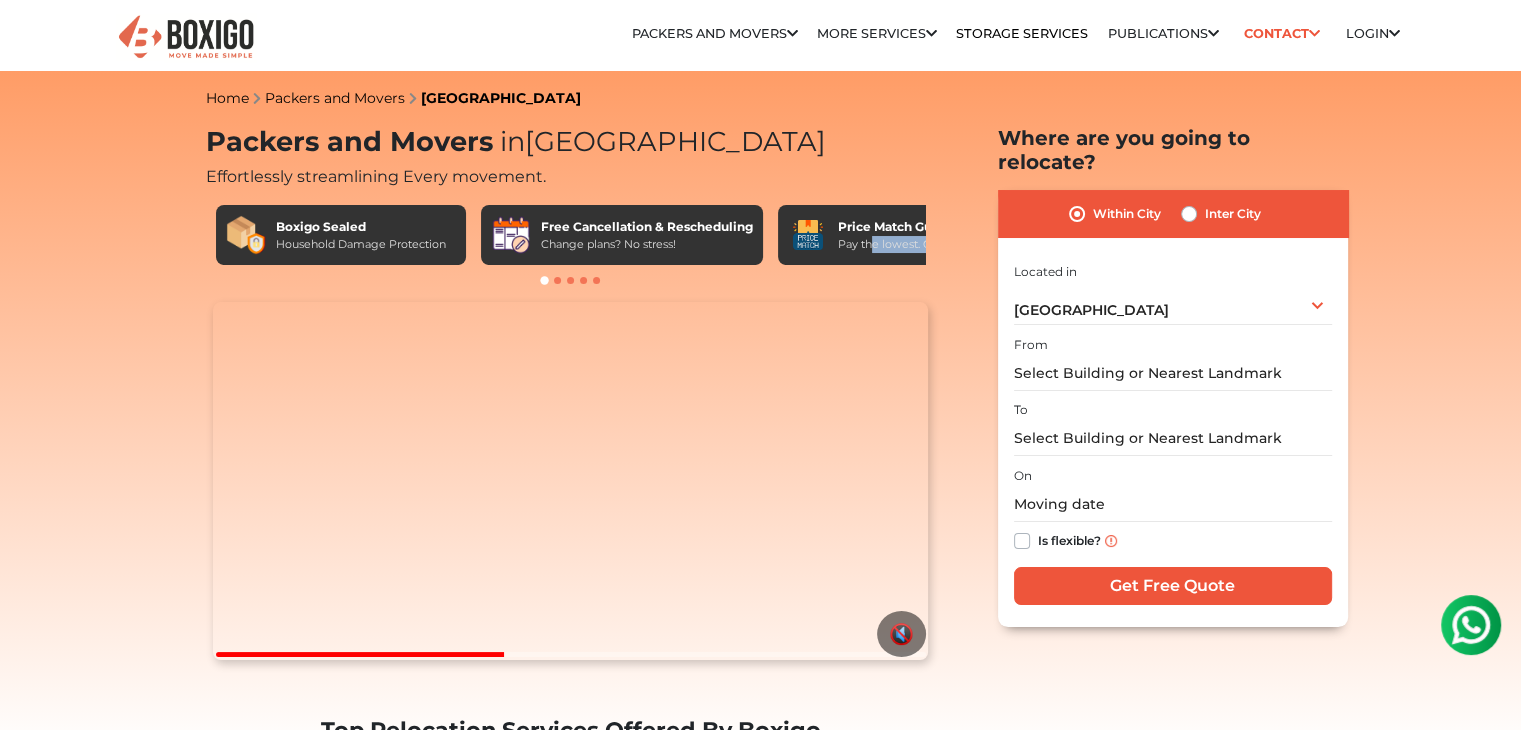 drag, startPoint x: 871, startPoint y: 245, endPoint x: 524, endPoint y: 300, distance: 351.33176 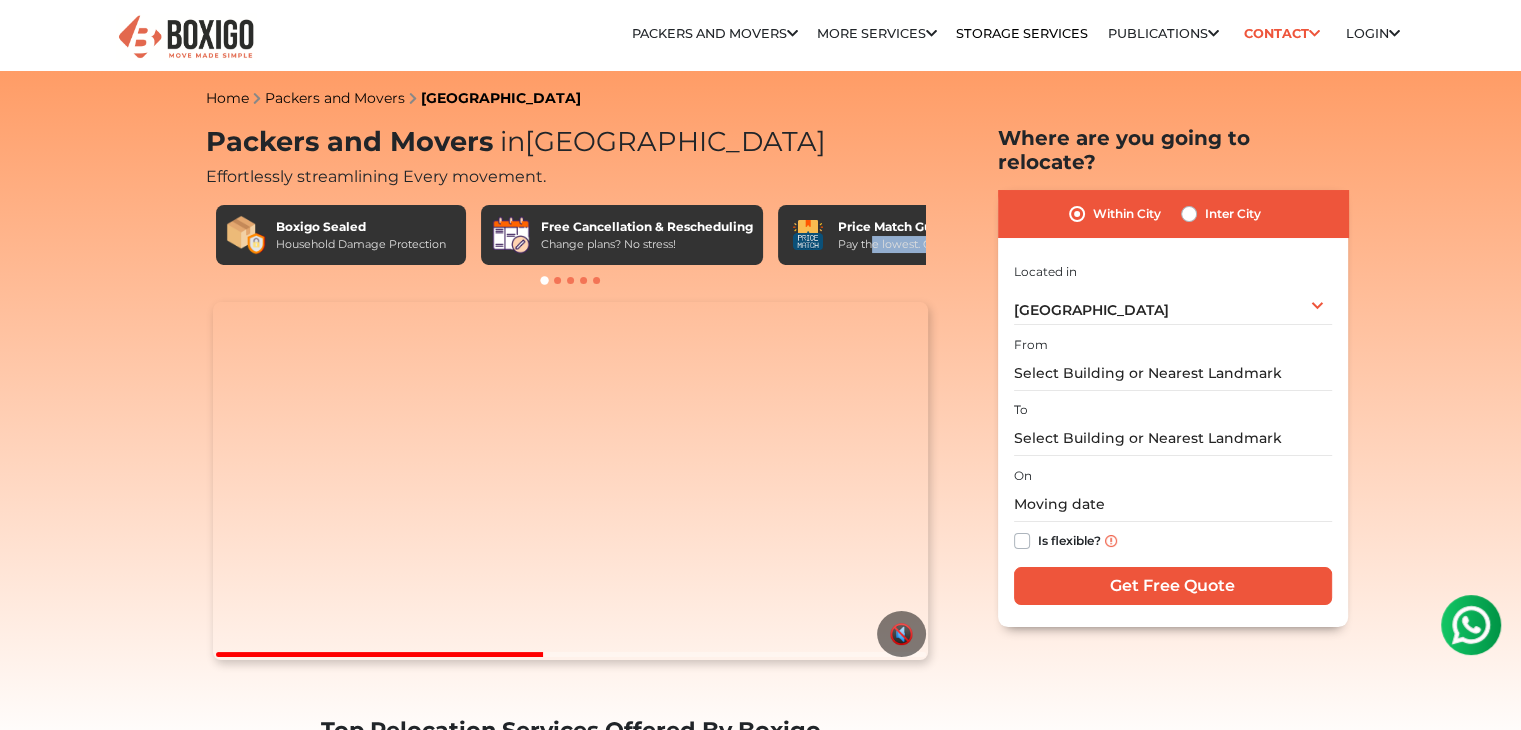 click at bounding box center [557, 280] 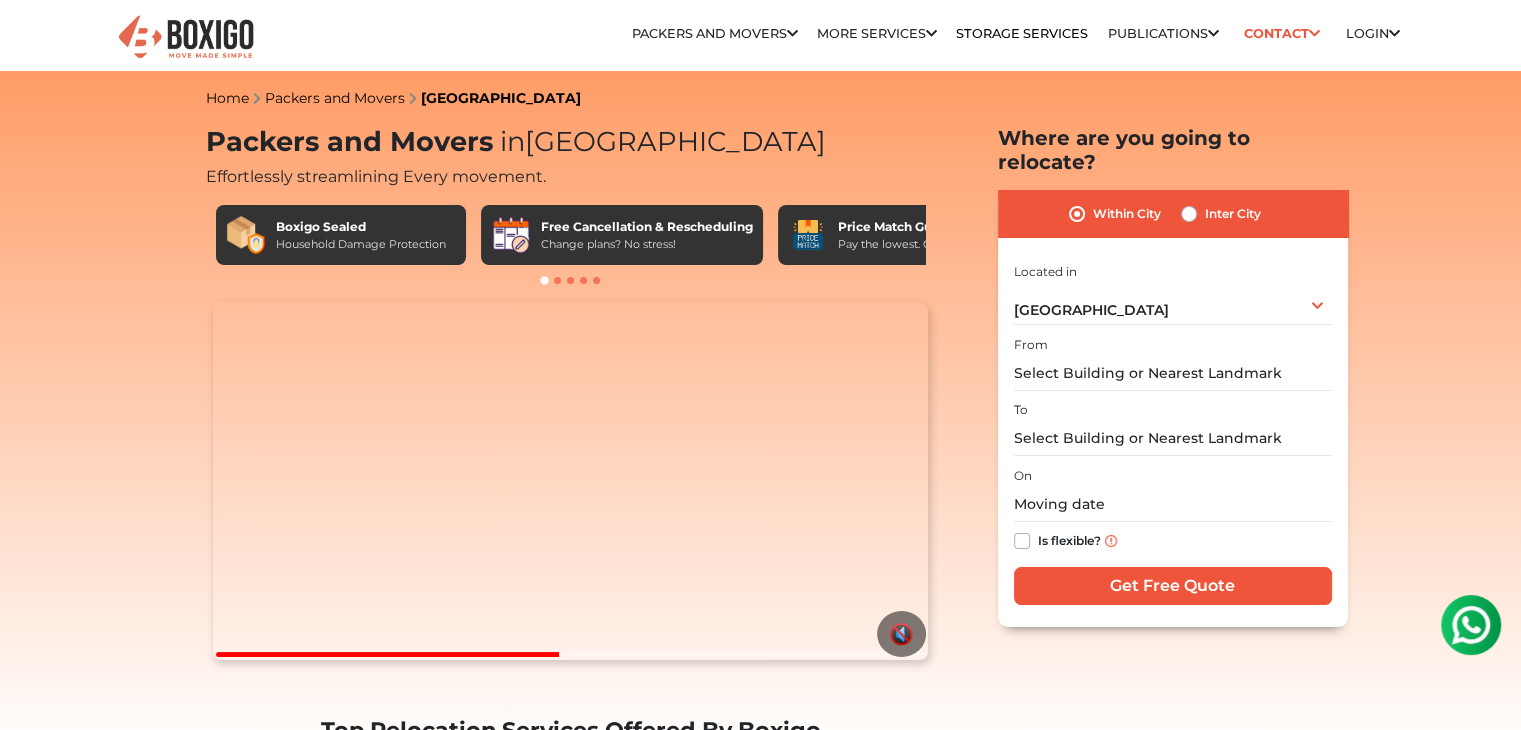 click at bounding box center (557, 280) 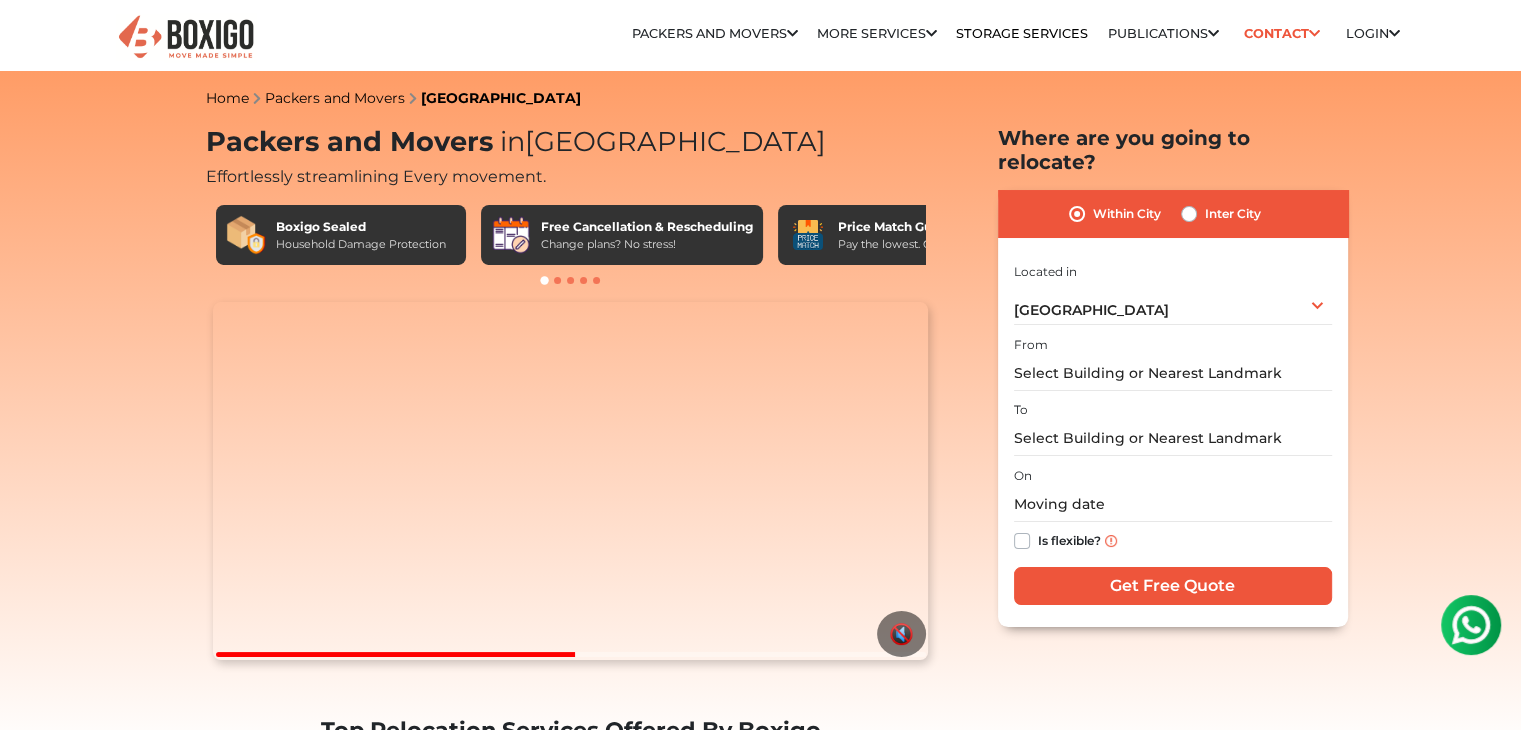 click at bounding box center [570, 280] 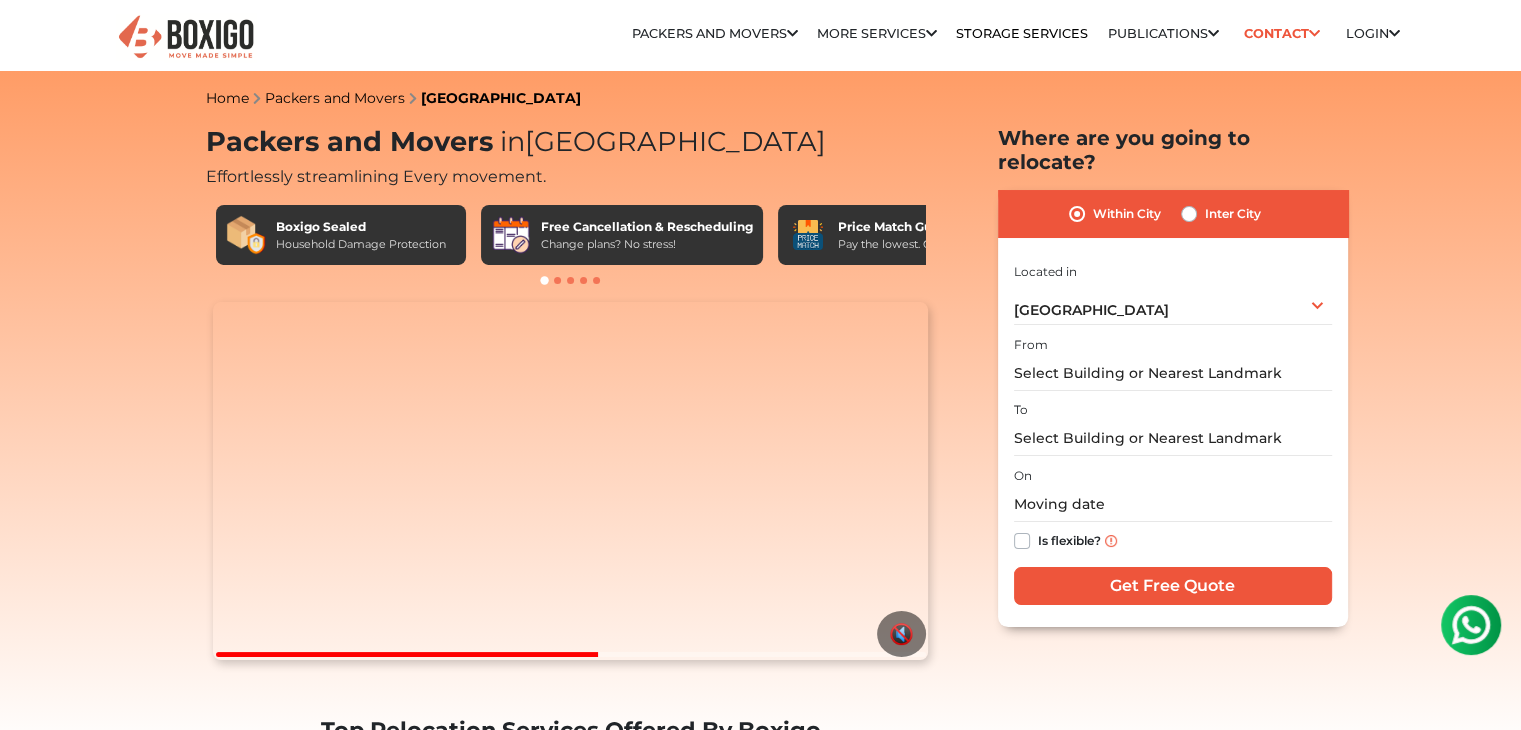 click at bounding box center (583, 280) 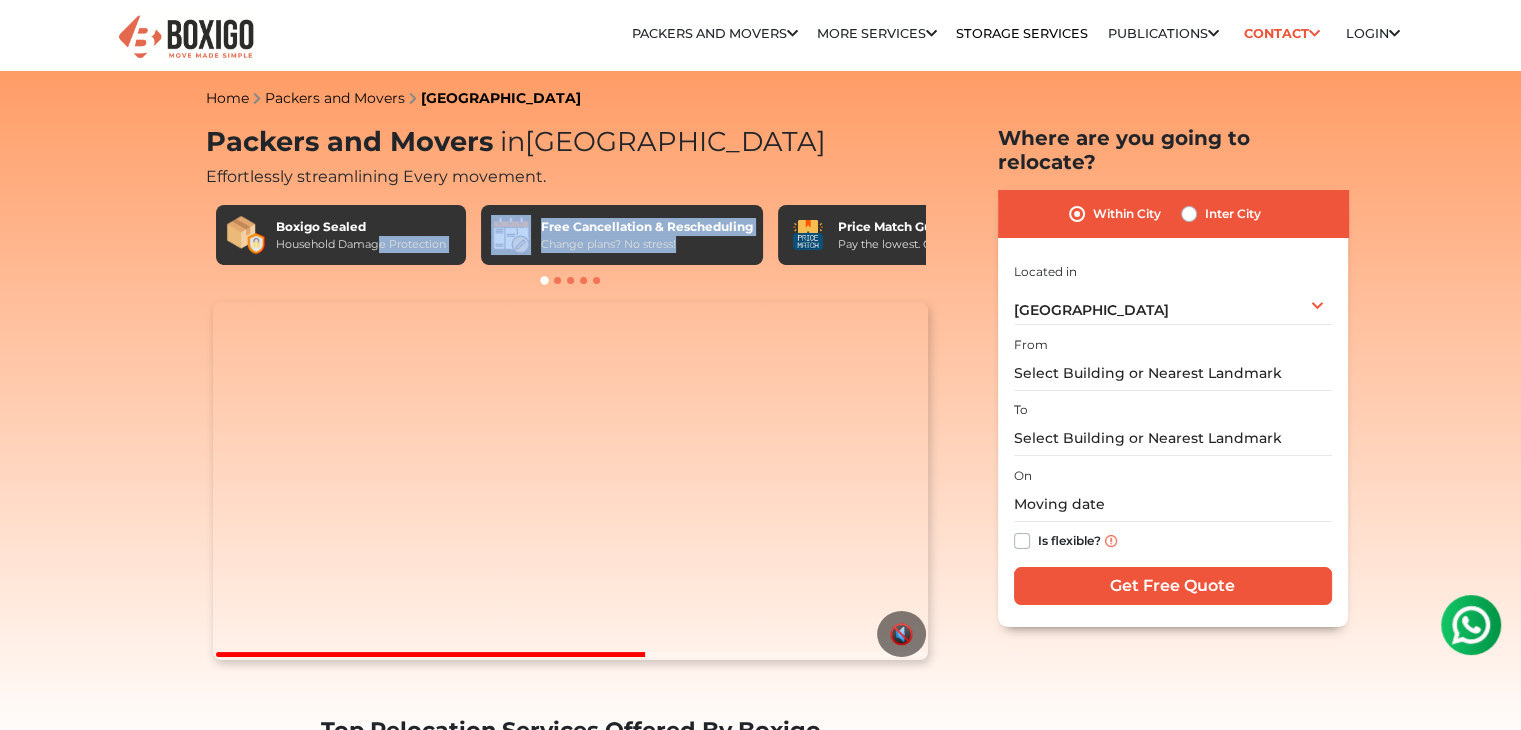 drag, startPoint x: 710, startPoint y: 237, endPoint x: 344, endPoint y: 233, distance: 366.02185 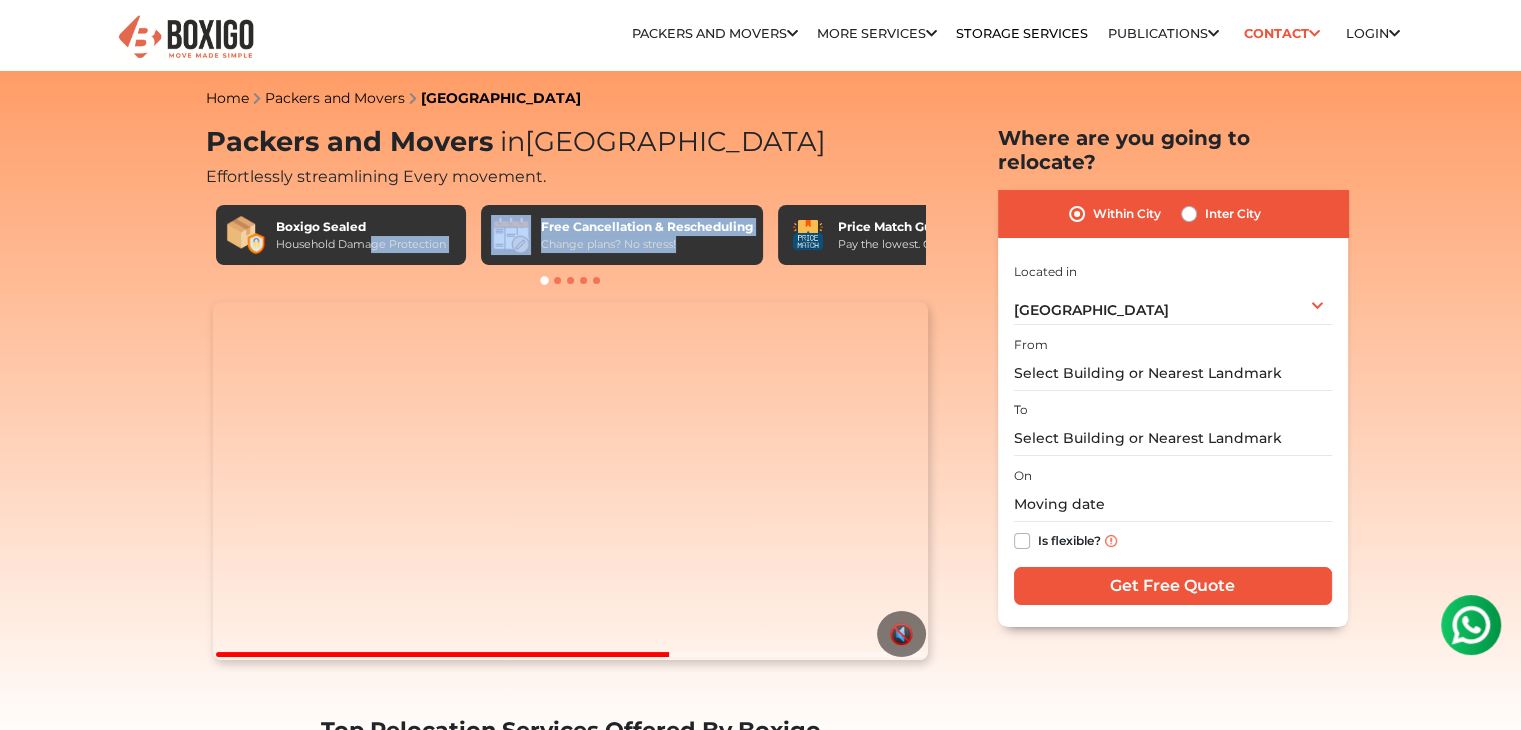 click on "Free Cancellation & Rescheduling" at bounding box center (647, 227) 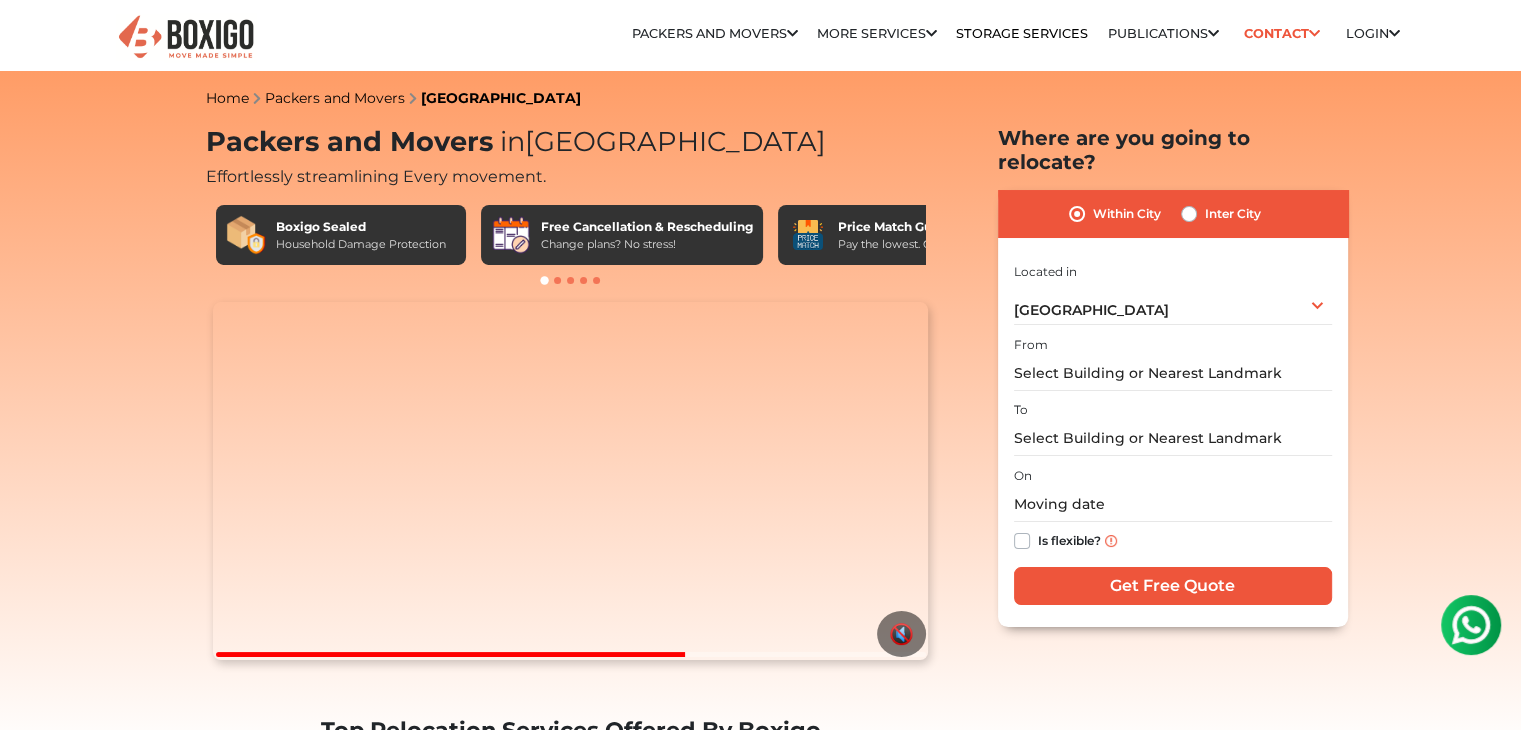 click on "Change plans? No stress!" at bounding box center [647, 244] 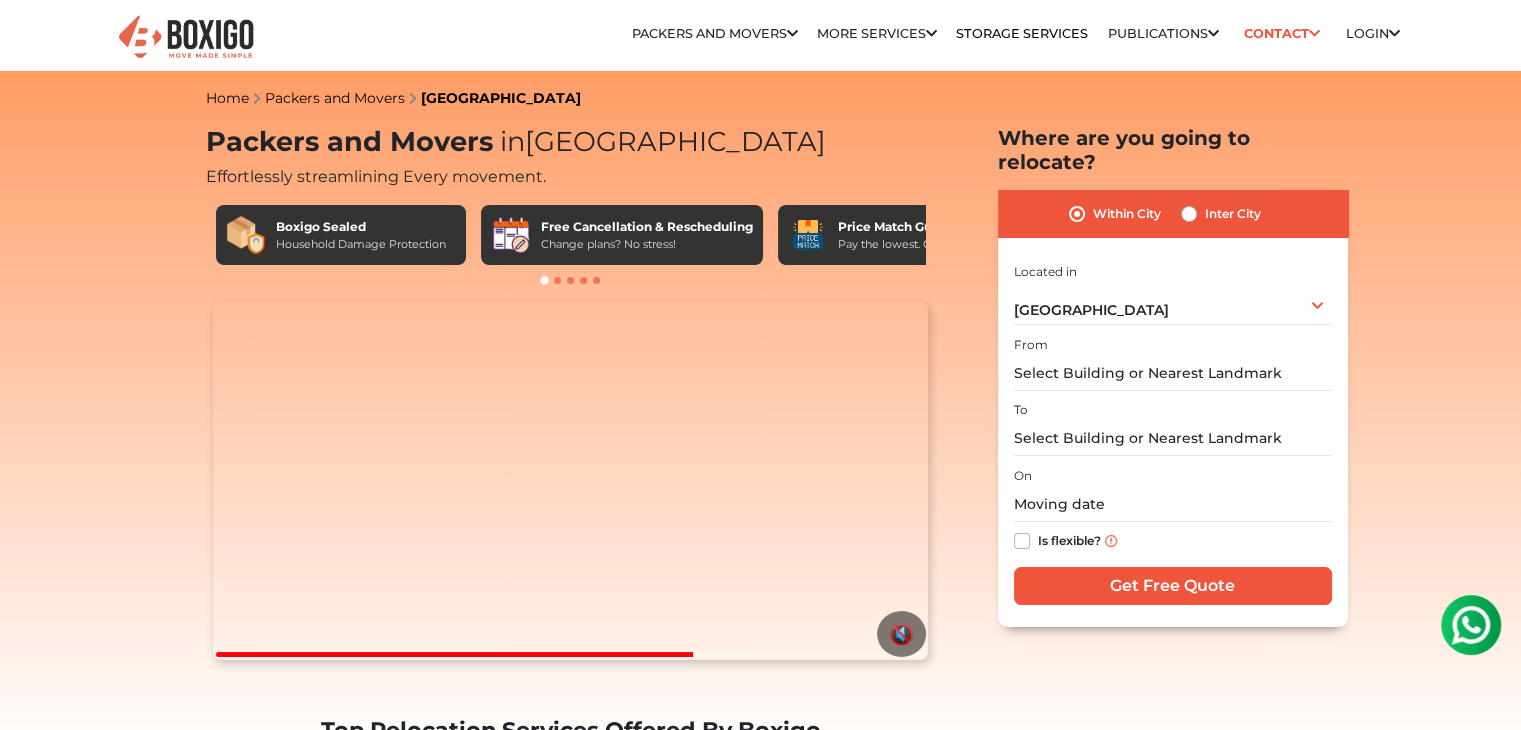 click on "Change plans? No stress!" at bounding box center [647, 244] 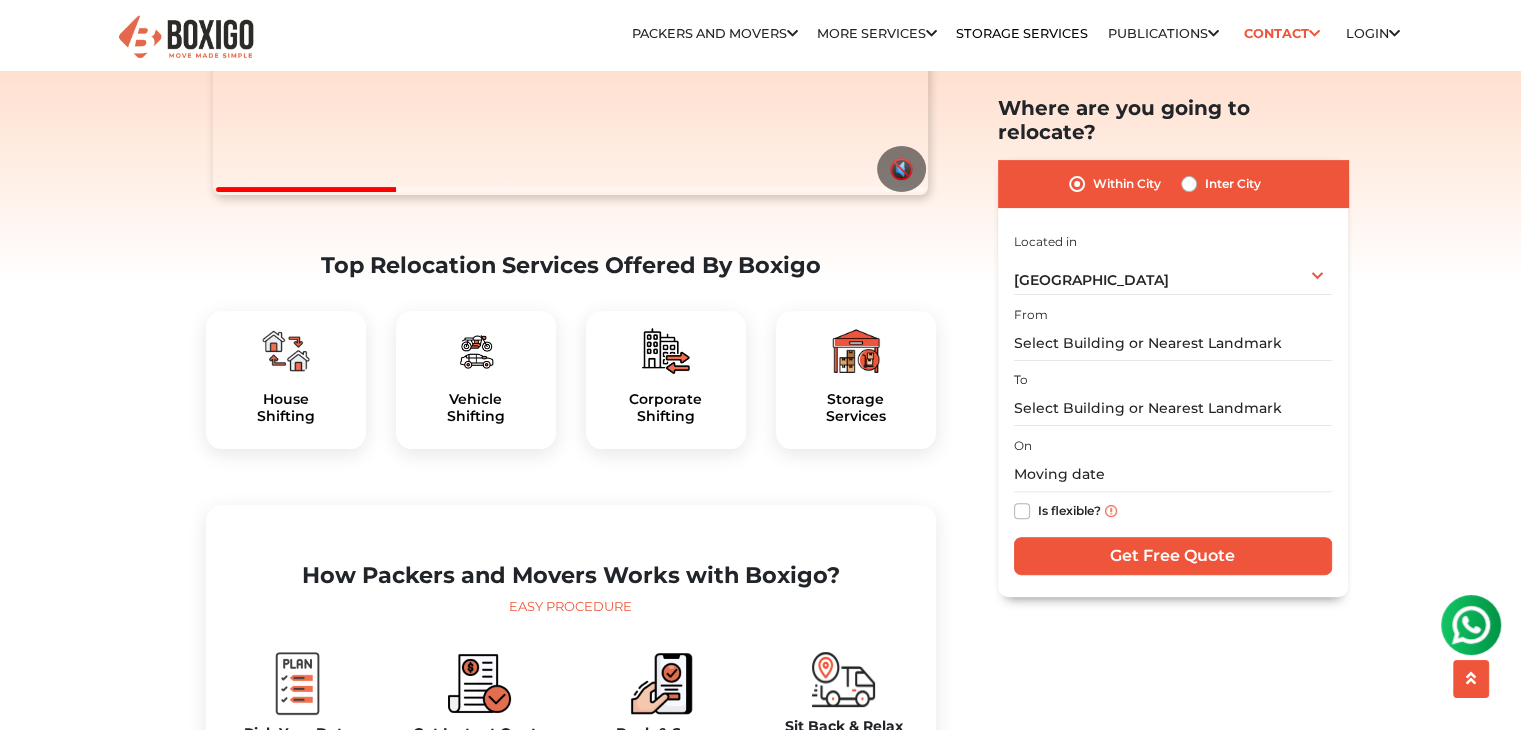 scroll, scrollTop: 500, scrollLeft: 0, axis: vertical 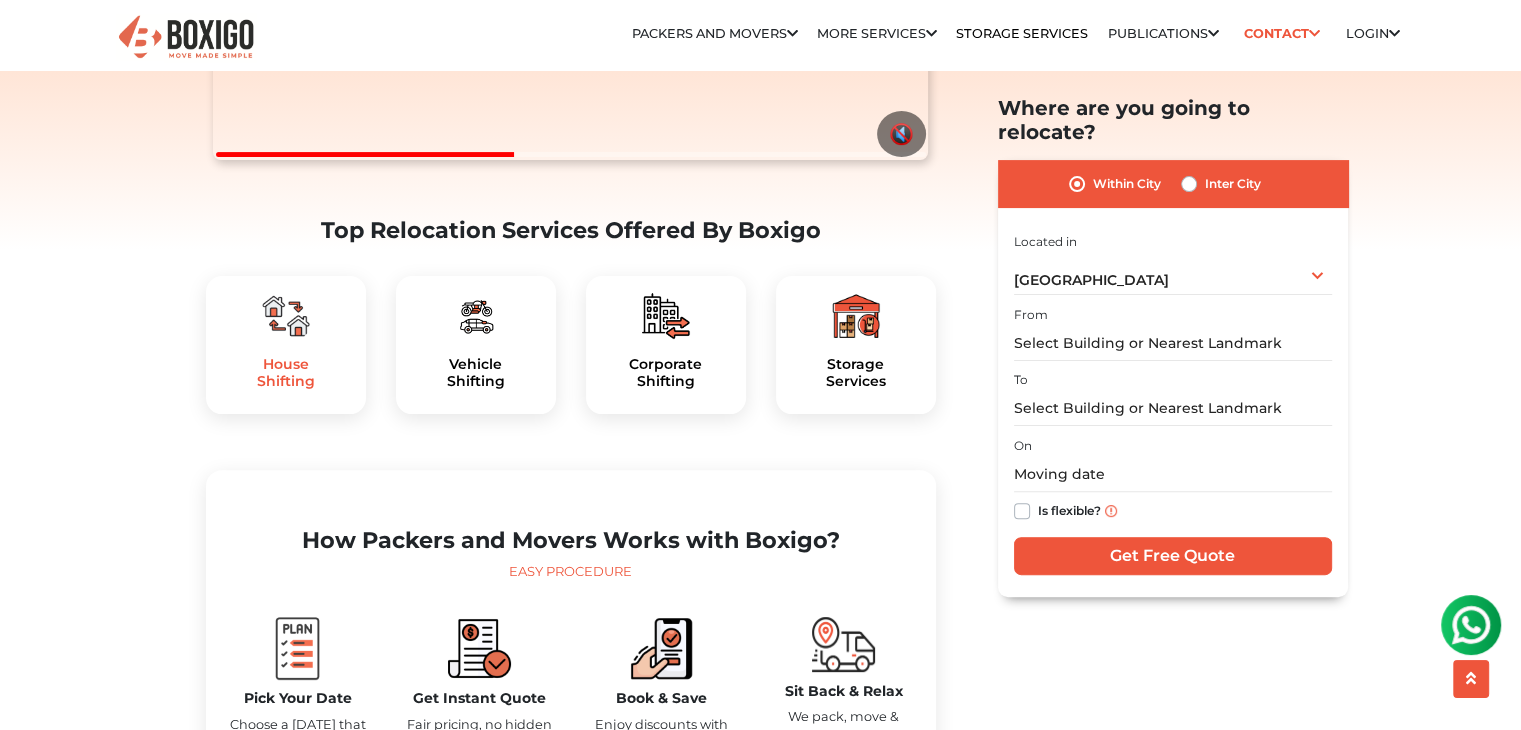 click on "House   Shifting" at bounding box center [286, 373] 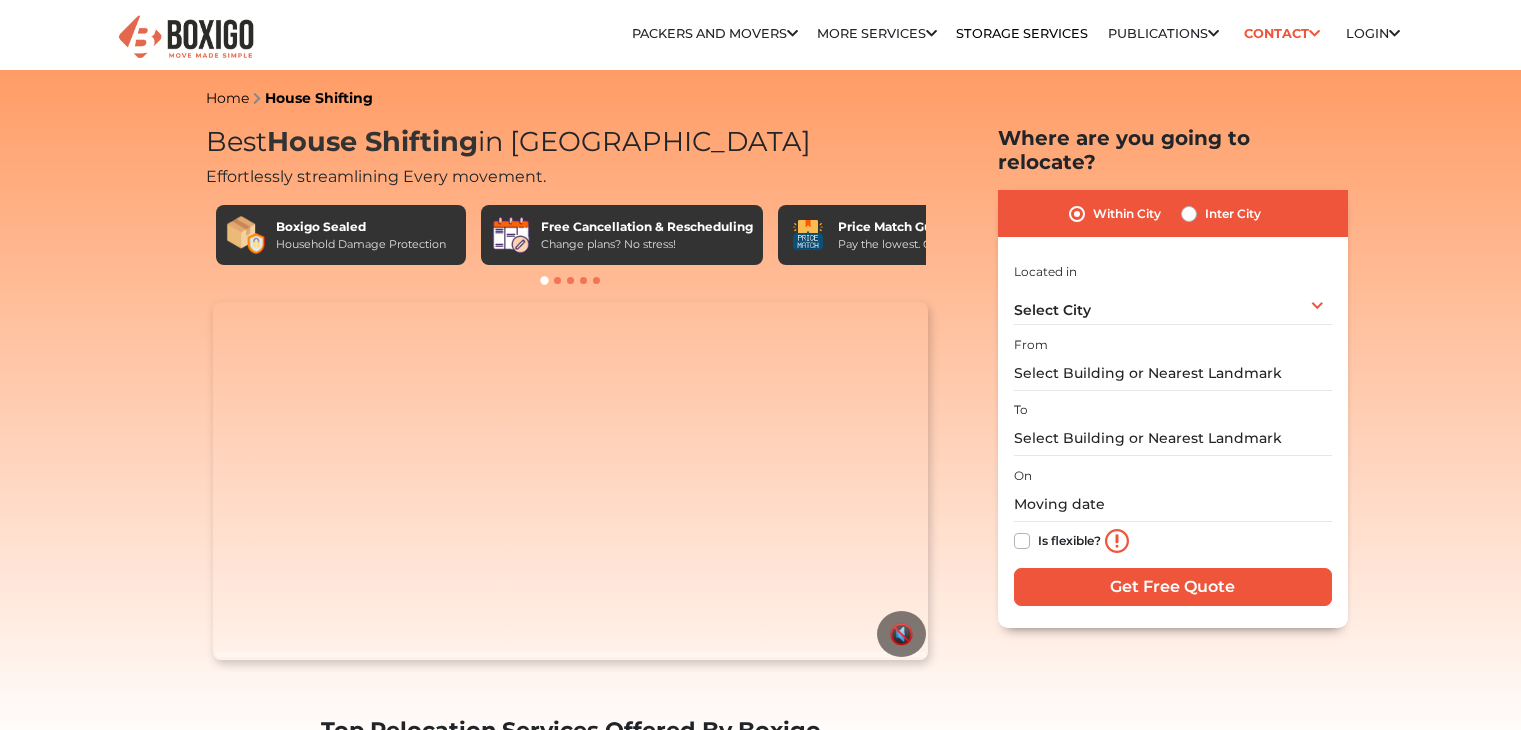 scroll, scrollTop: 0, scrollLeft: 0, axis: both 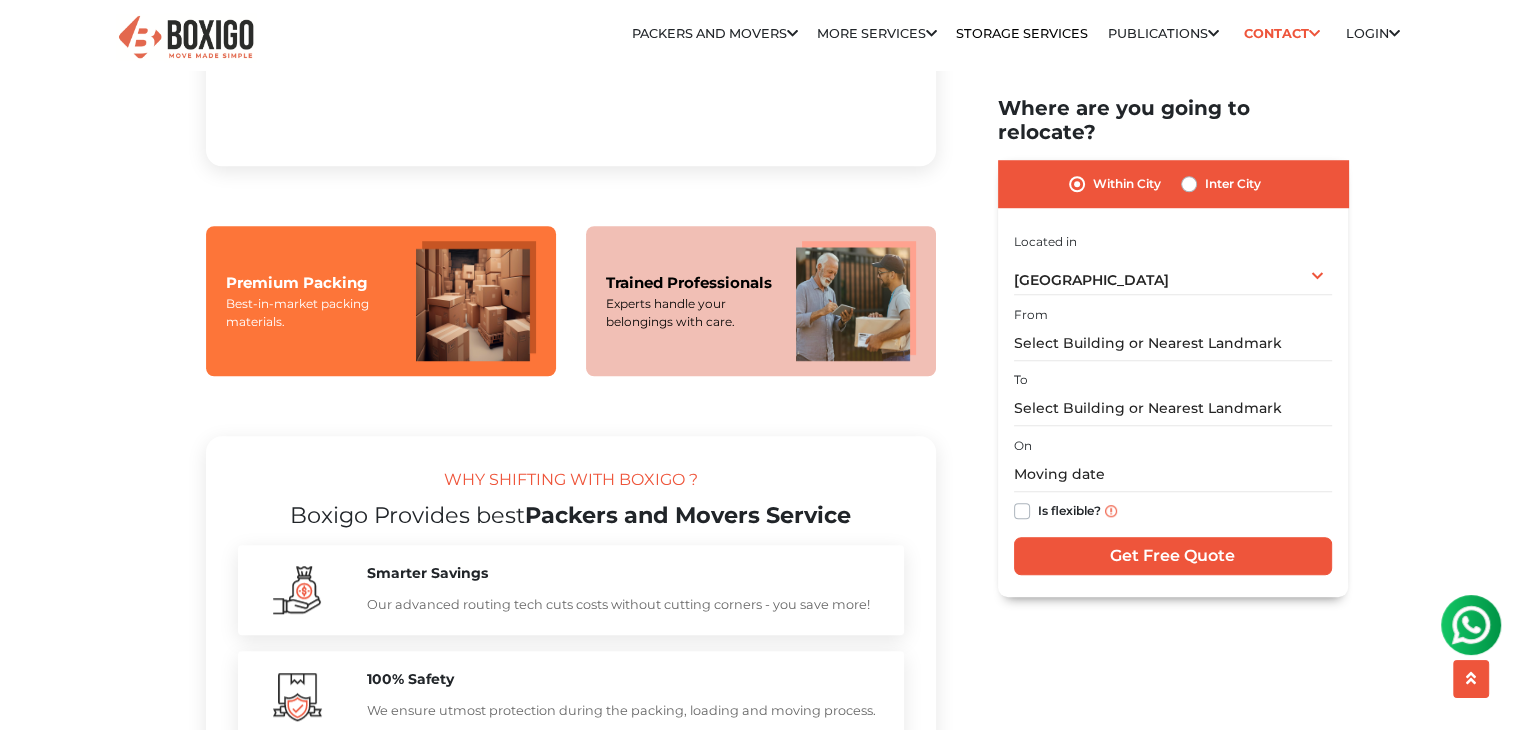 click on "Premium Packing" at bounding box center (311, 283) 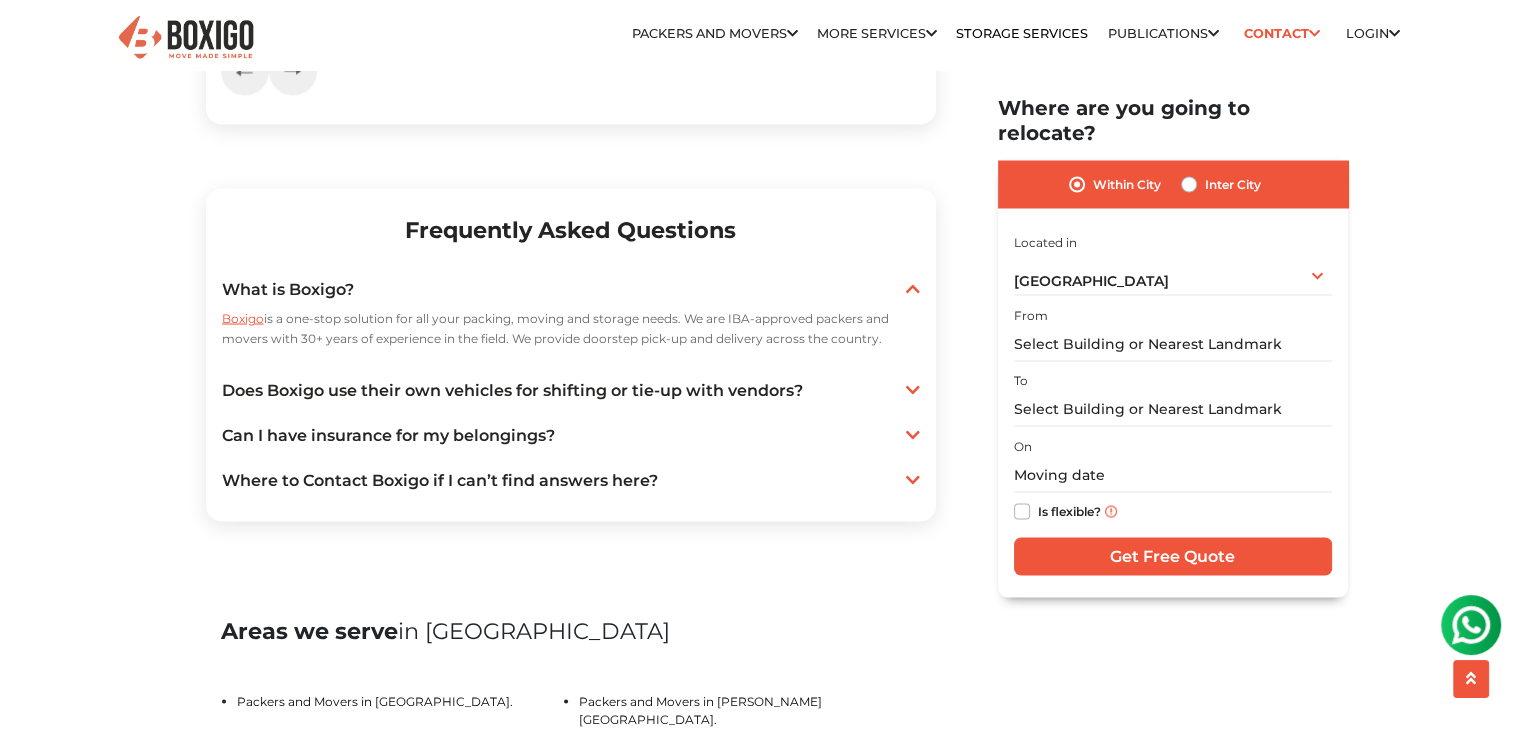 scroll, scrollTop: 3700, scrollLeft: 0, axis: vertical 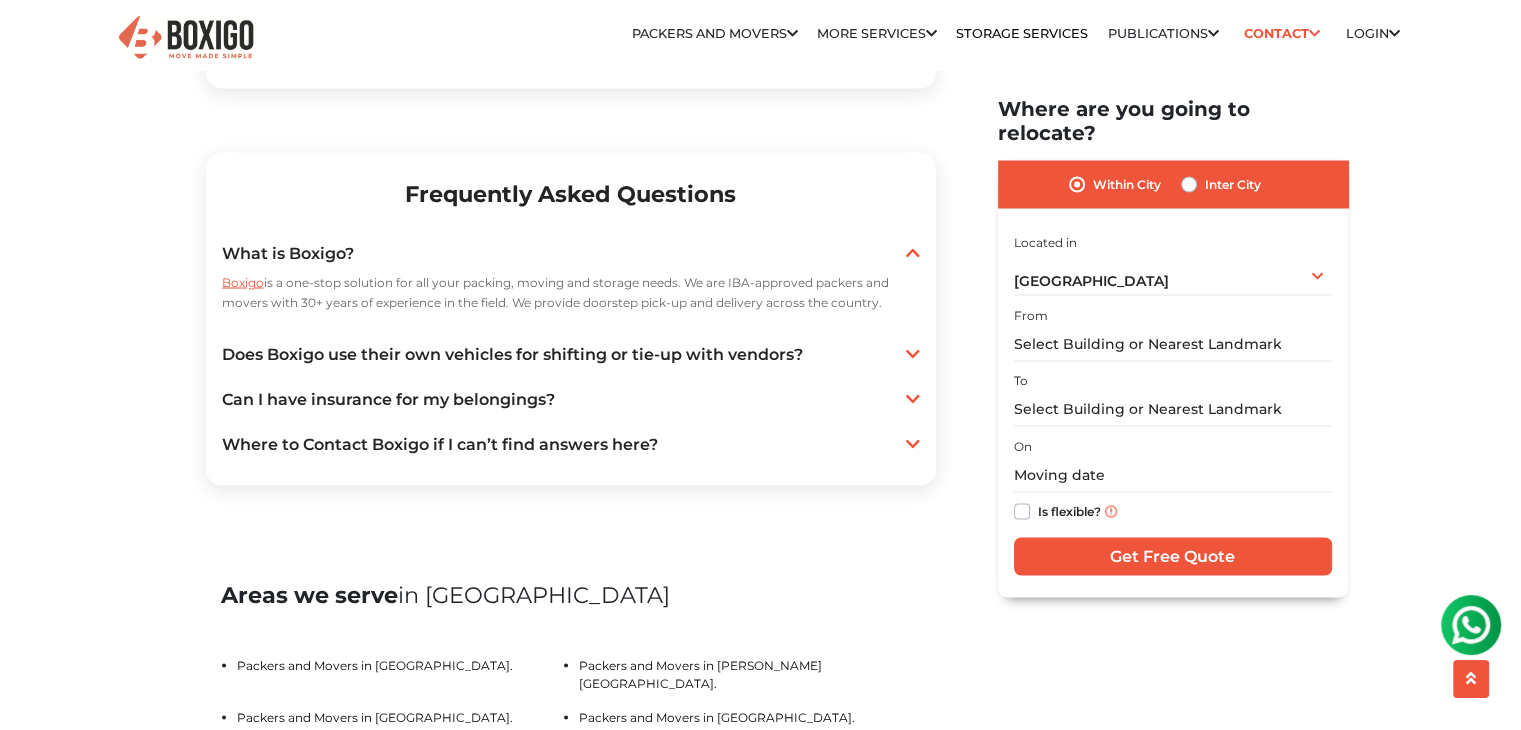 click at bounding box center [913, 252] 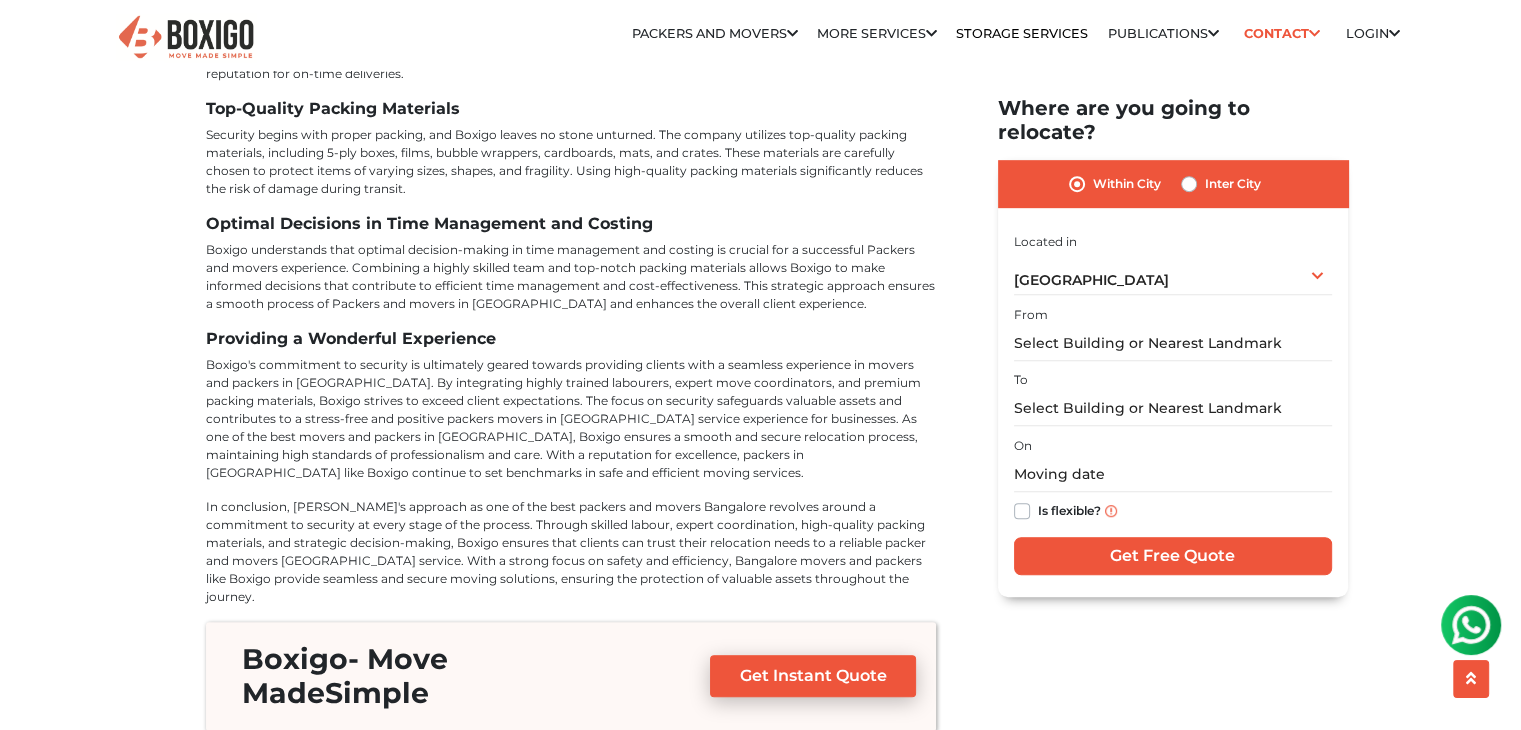 scroll, scrollTop: 8700, scrollLeft: 0, axis: vertical 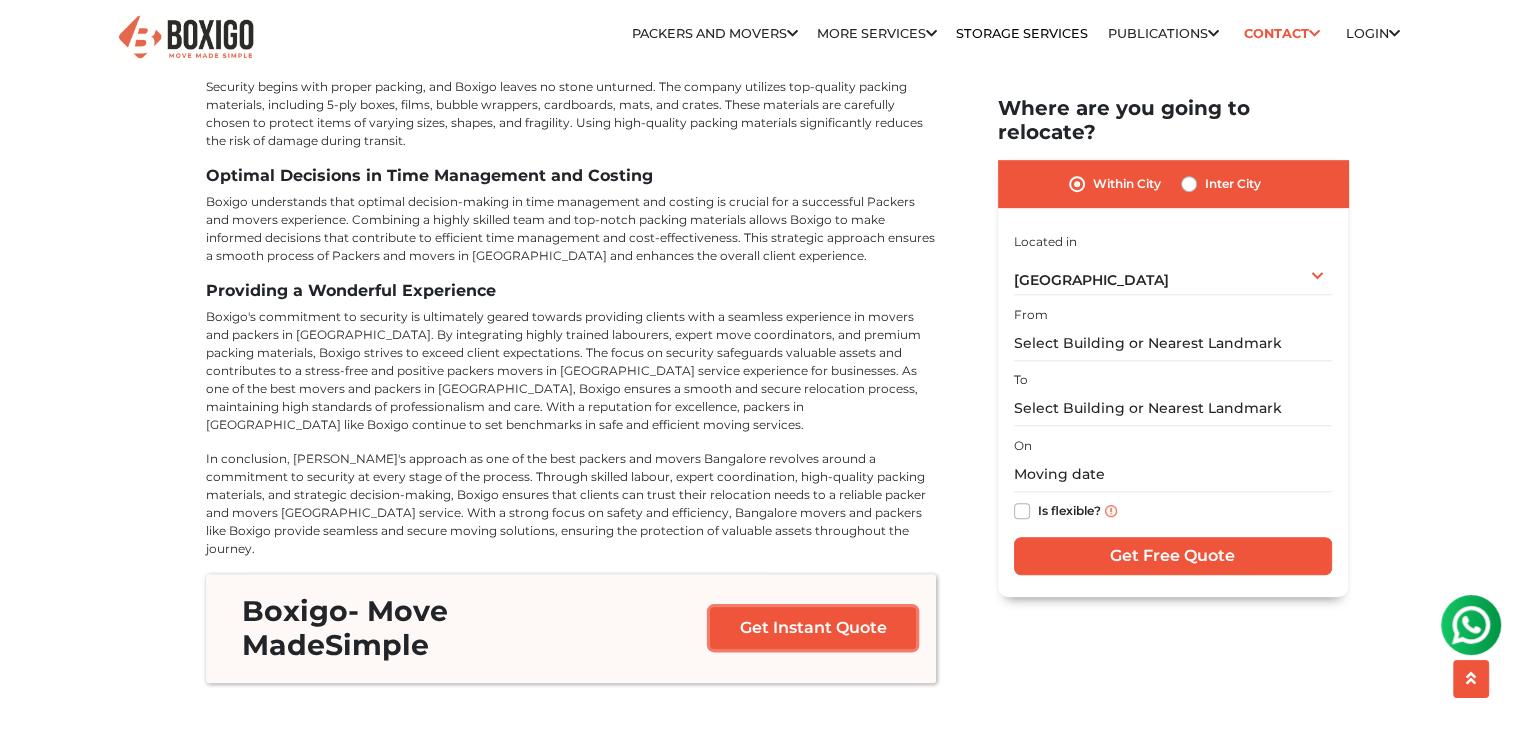 click on "Get Instant Quote" at bounding box center [813, 628] 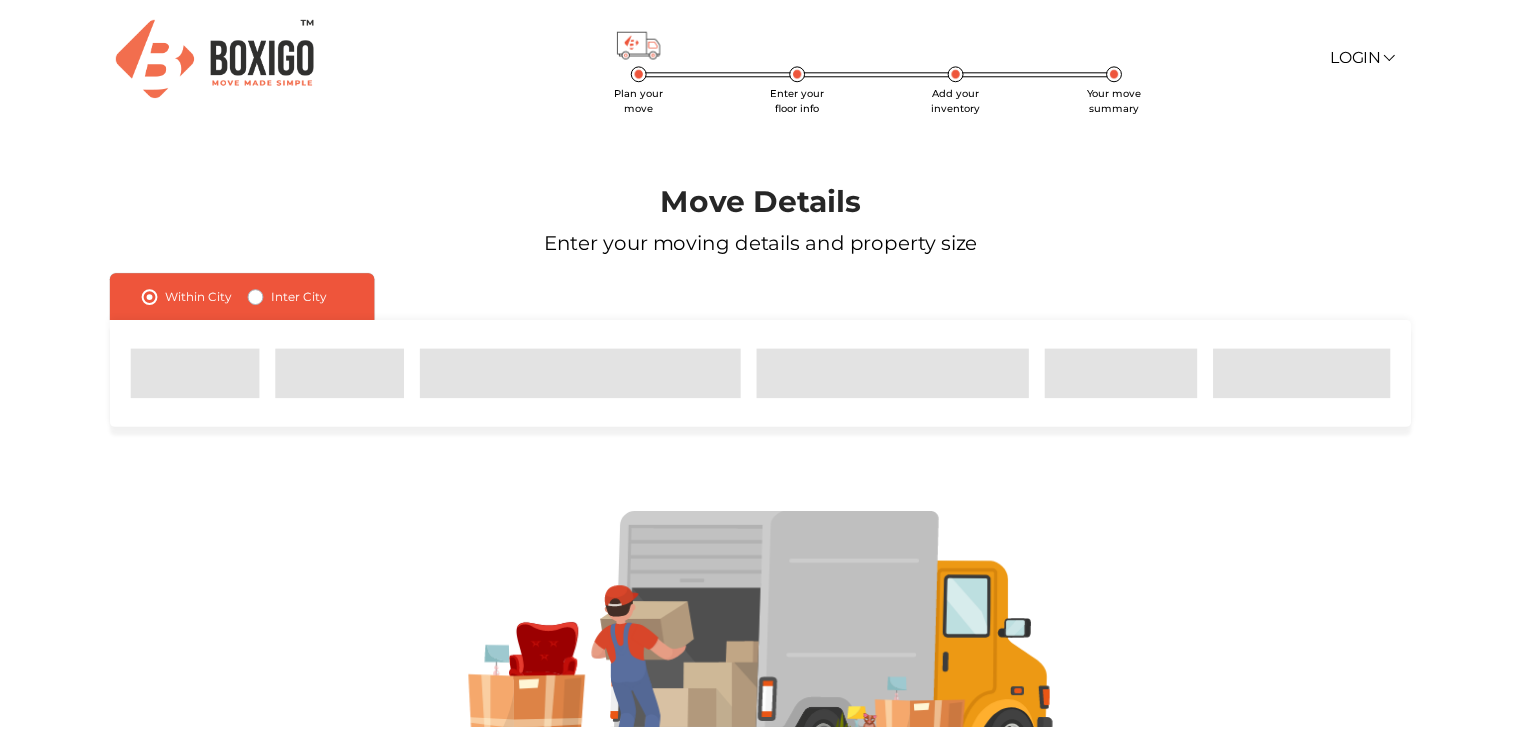 scroll, scrollTop: 0, scrollLeft: 0, axis: both 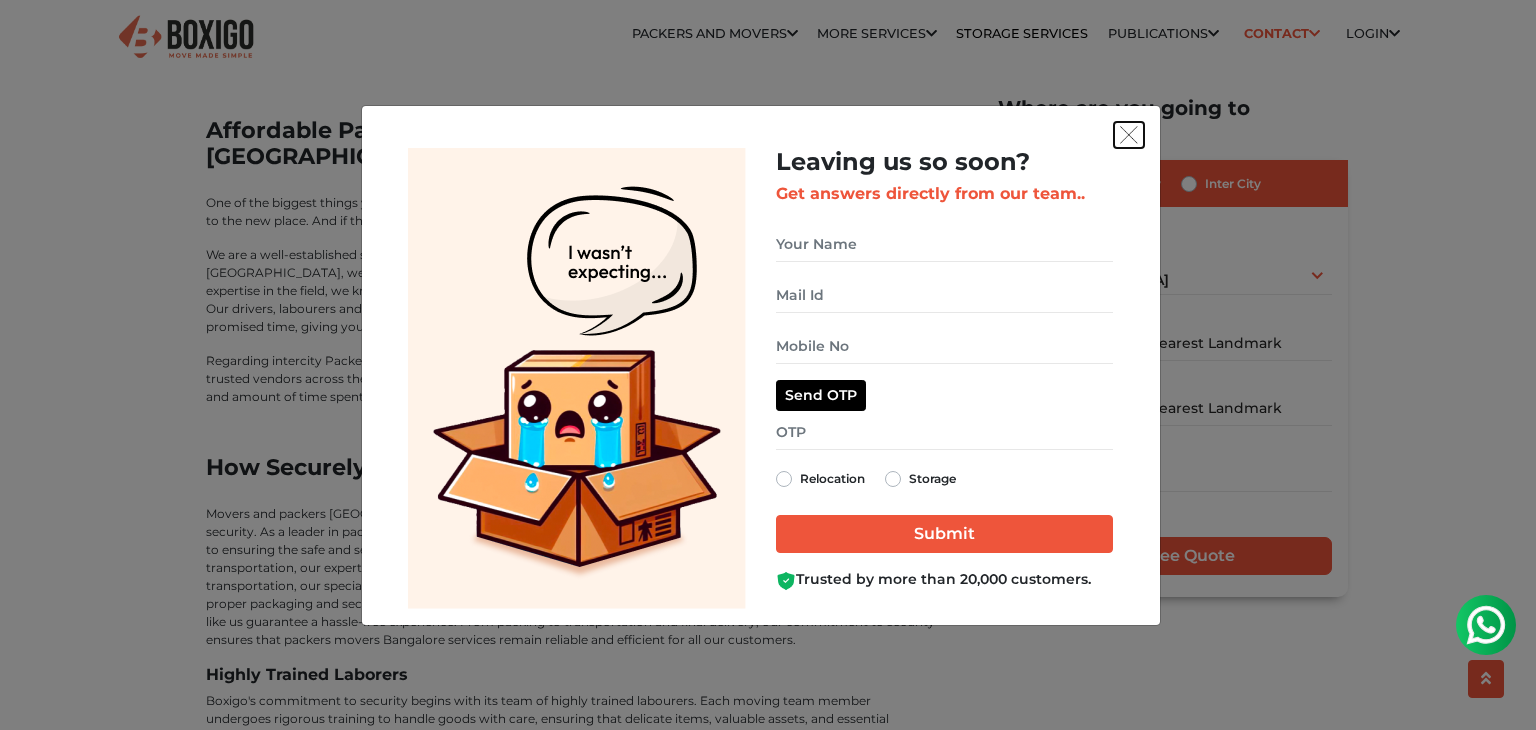 click at bounding box center [1129, 135] 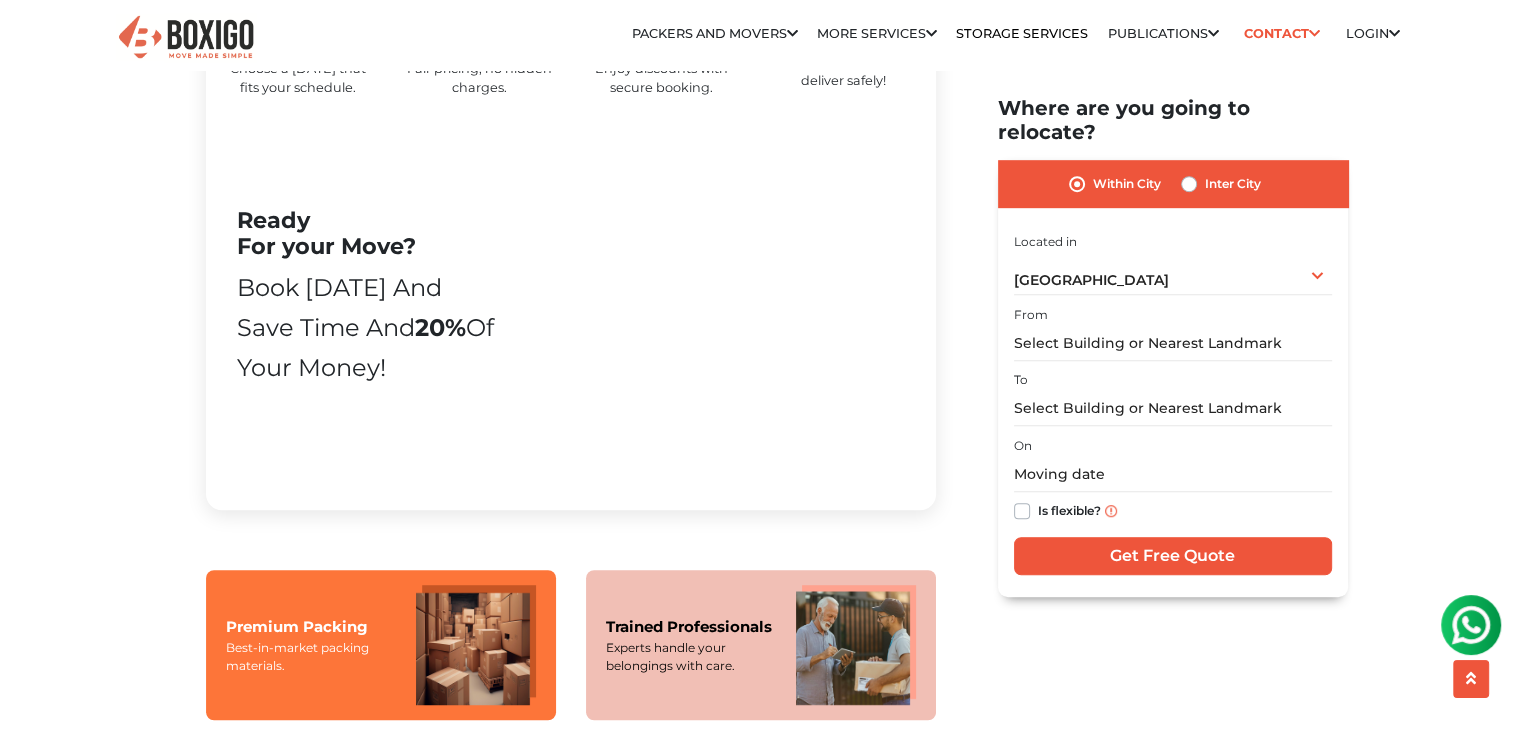 scroll, scrollTop: 696, scrollLeft: 0, axis: vertical 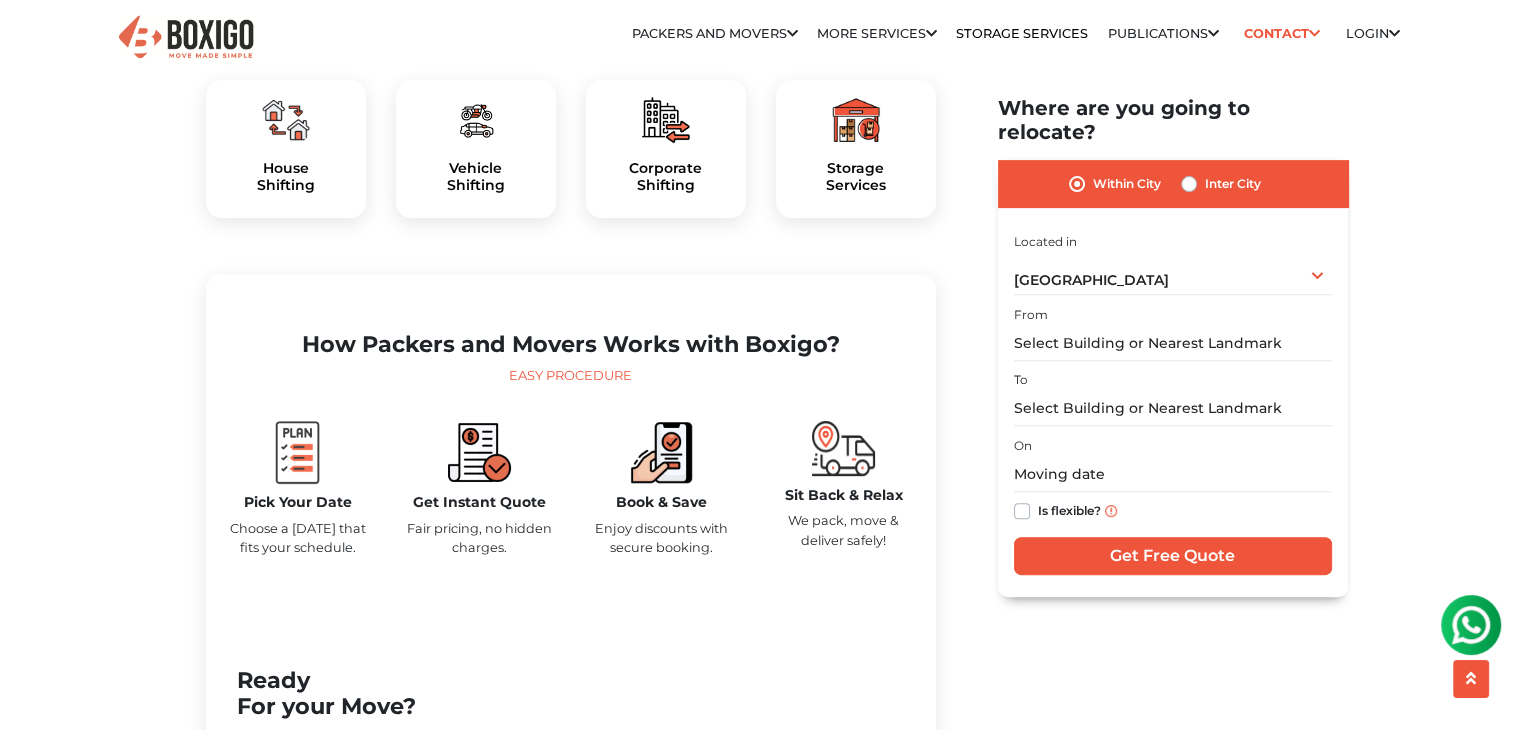 click at bounding box center [186, 37] 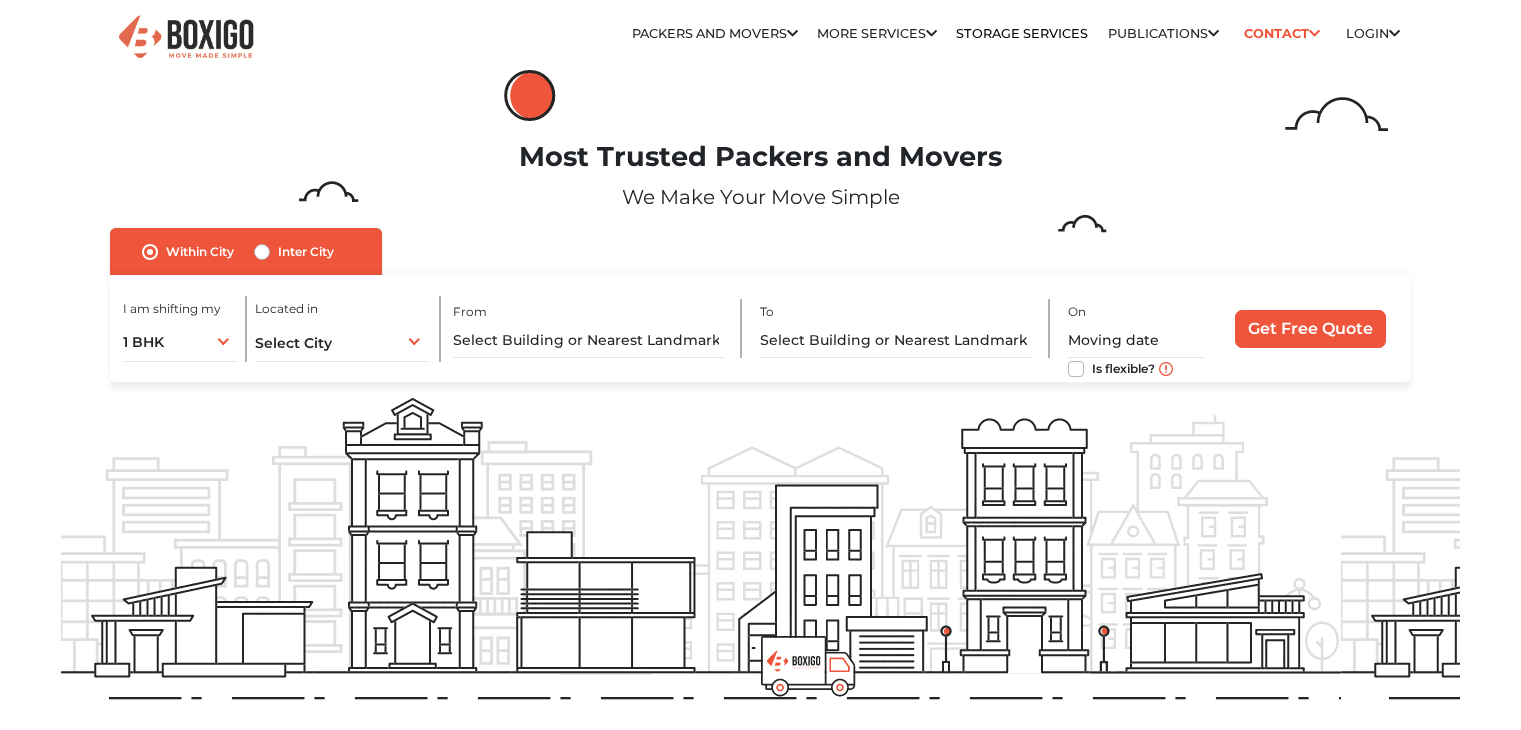 scroll, scrollTop: 0, scrollLeft: 0, axis: both 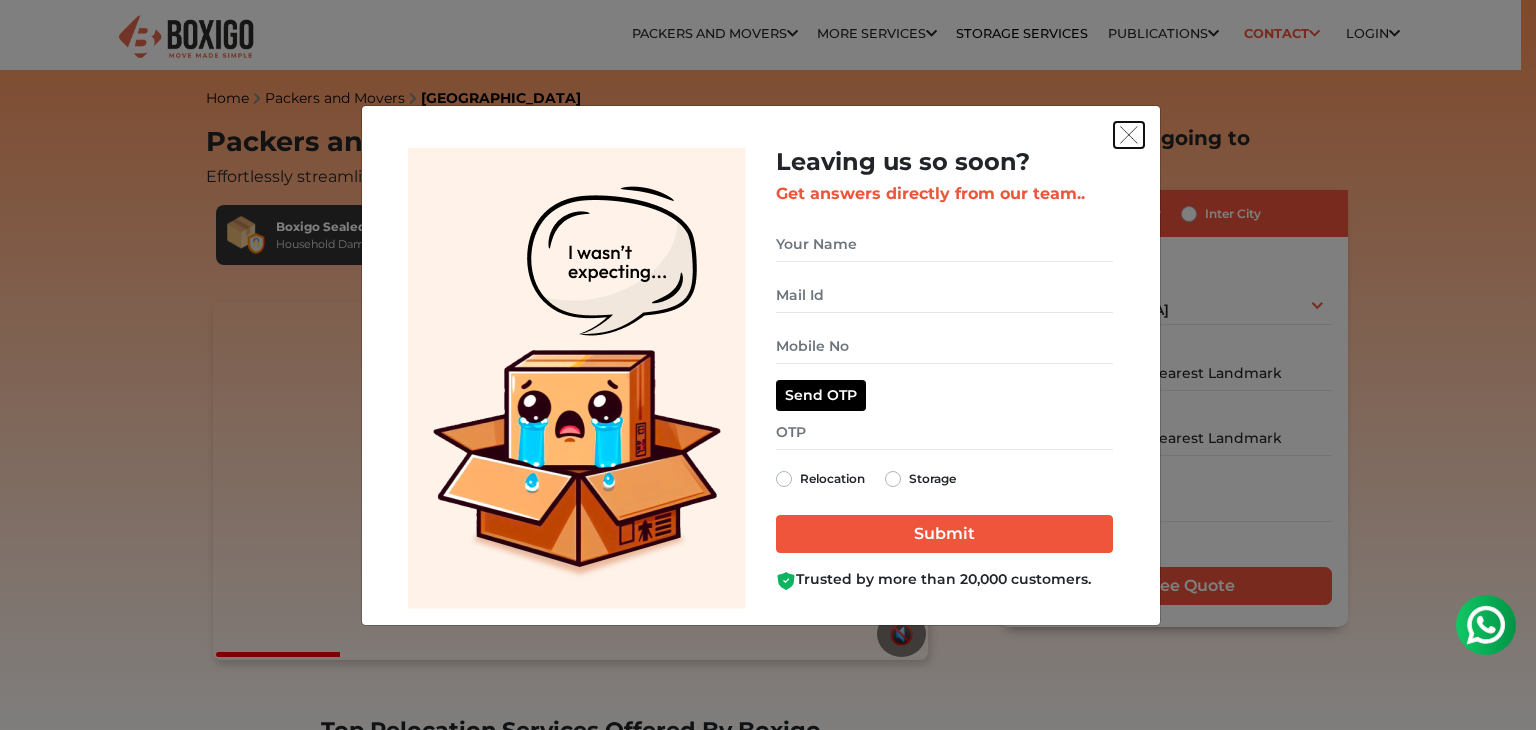click at bounding box center (1129, 135) 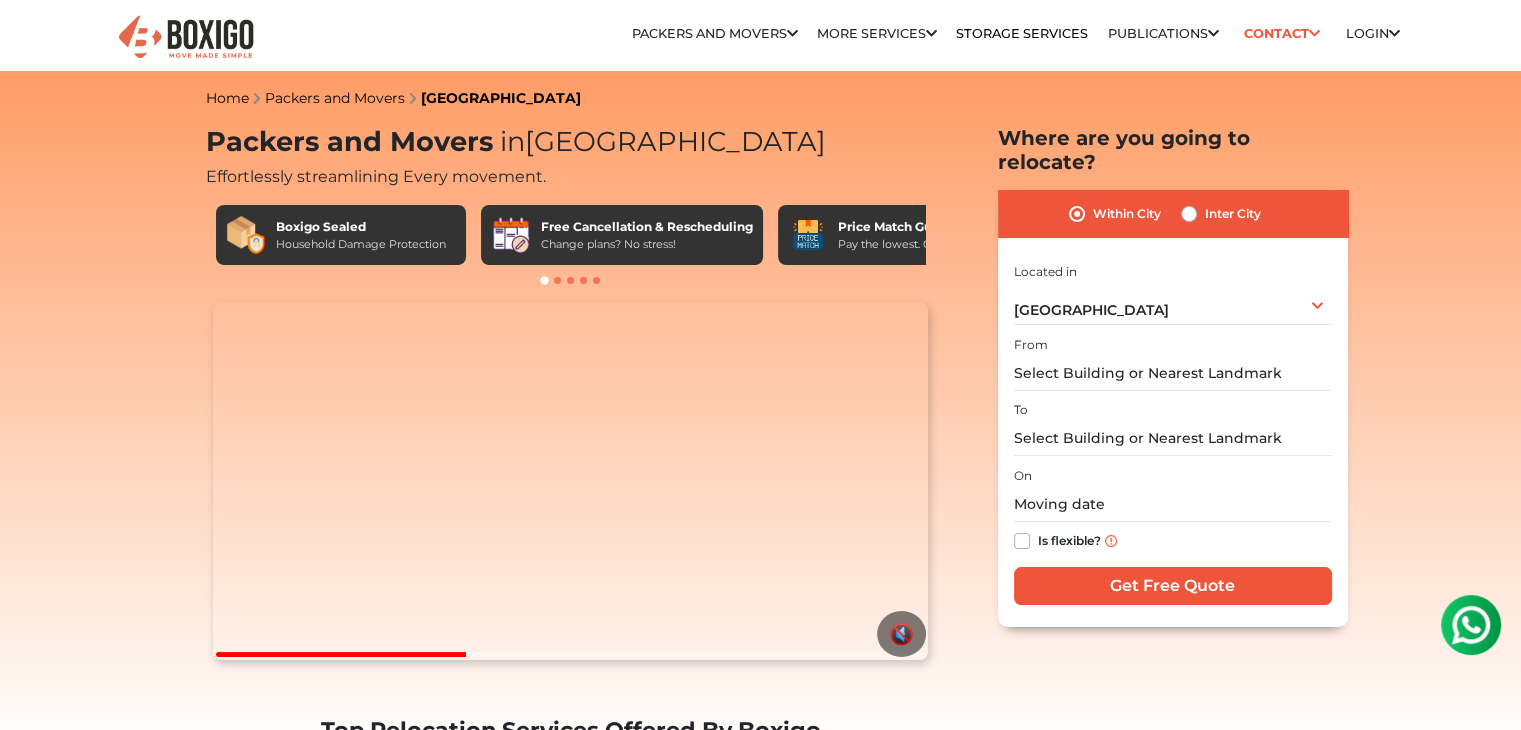 click on "Packers and Movers" at bounding box center [335, 98] 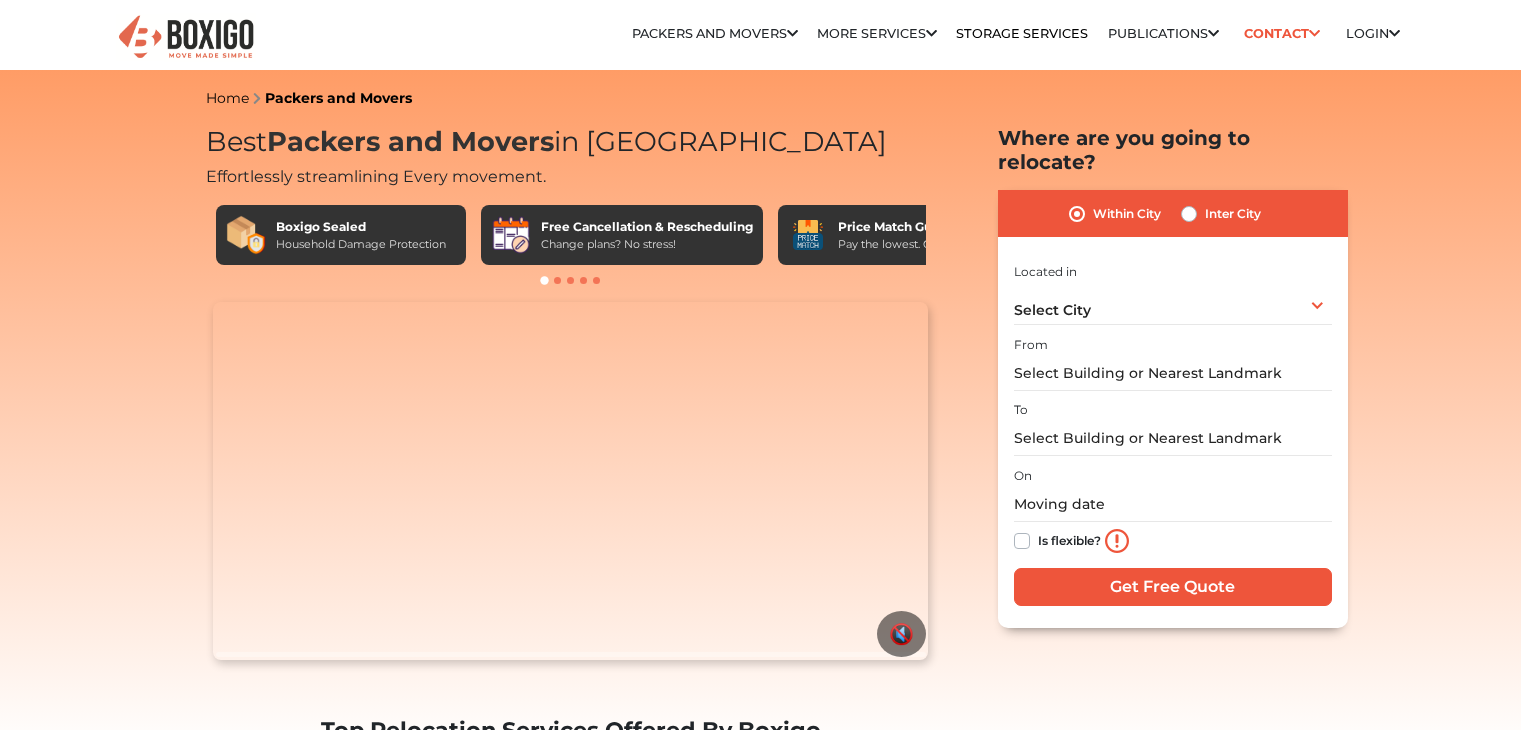 scroll, scrollTop: 0, scrollLeft: 0, axis: both 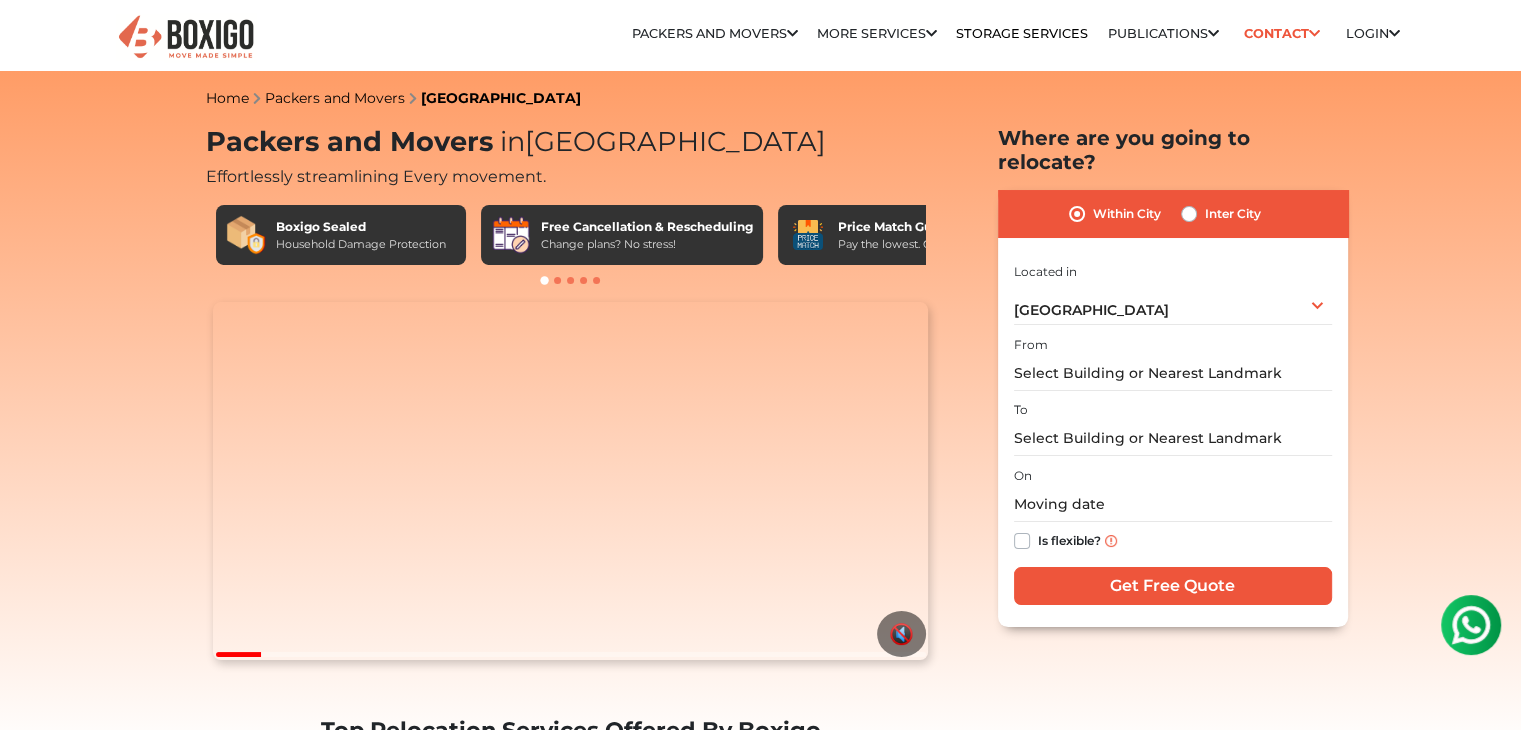 click at bounding box center [186, 37] 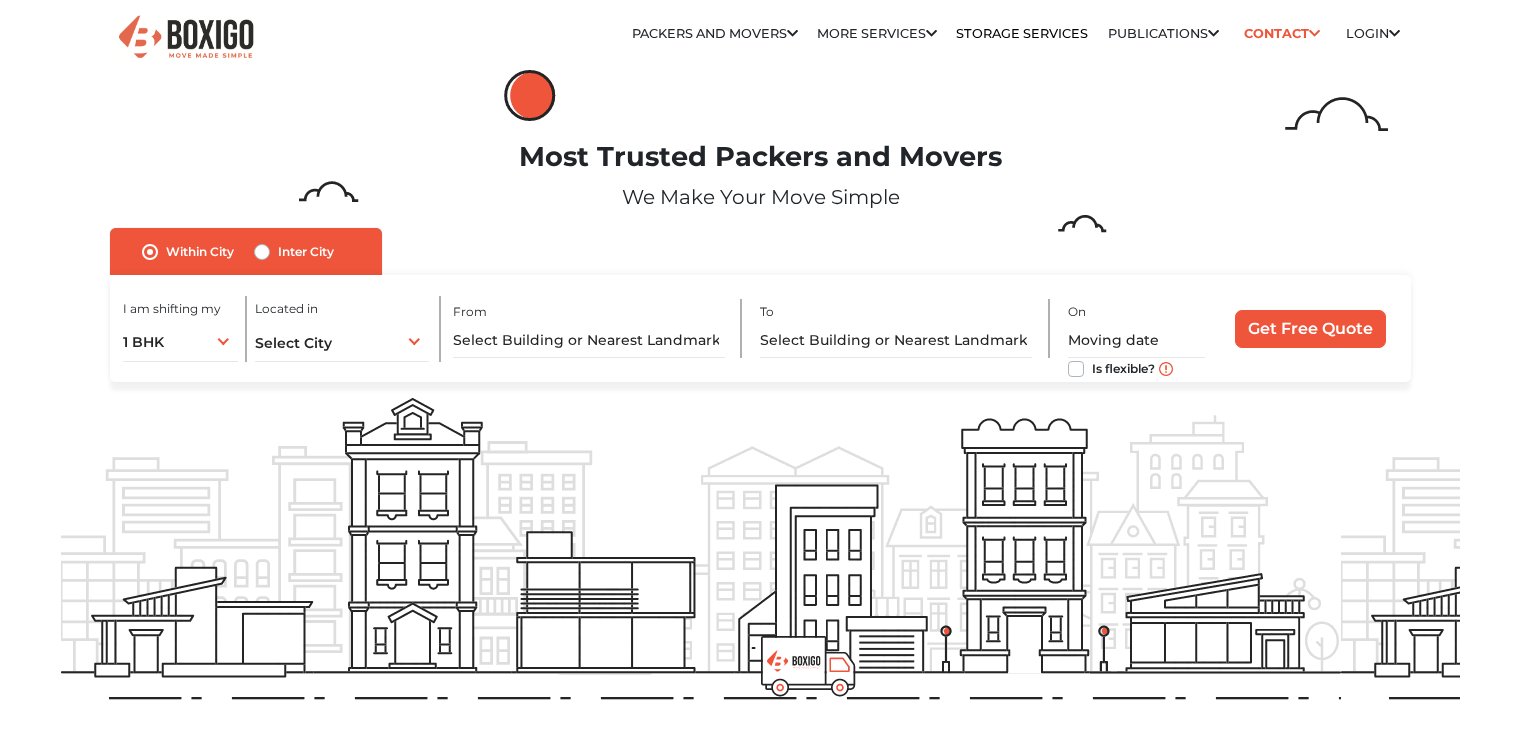 scroll, scrollTop: 0, scrollLeft: 0, axis: both 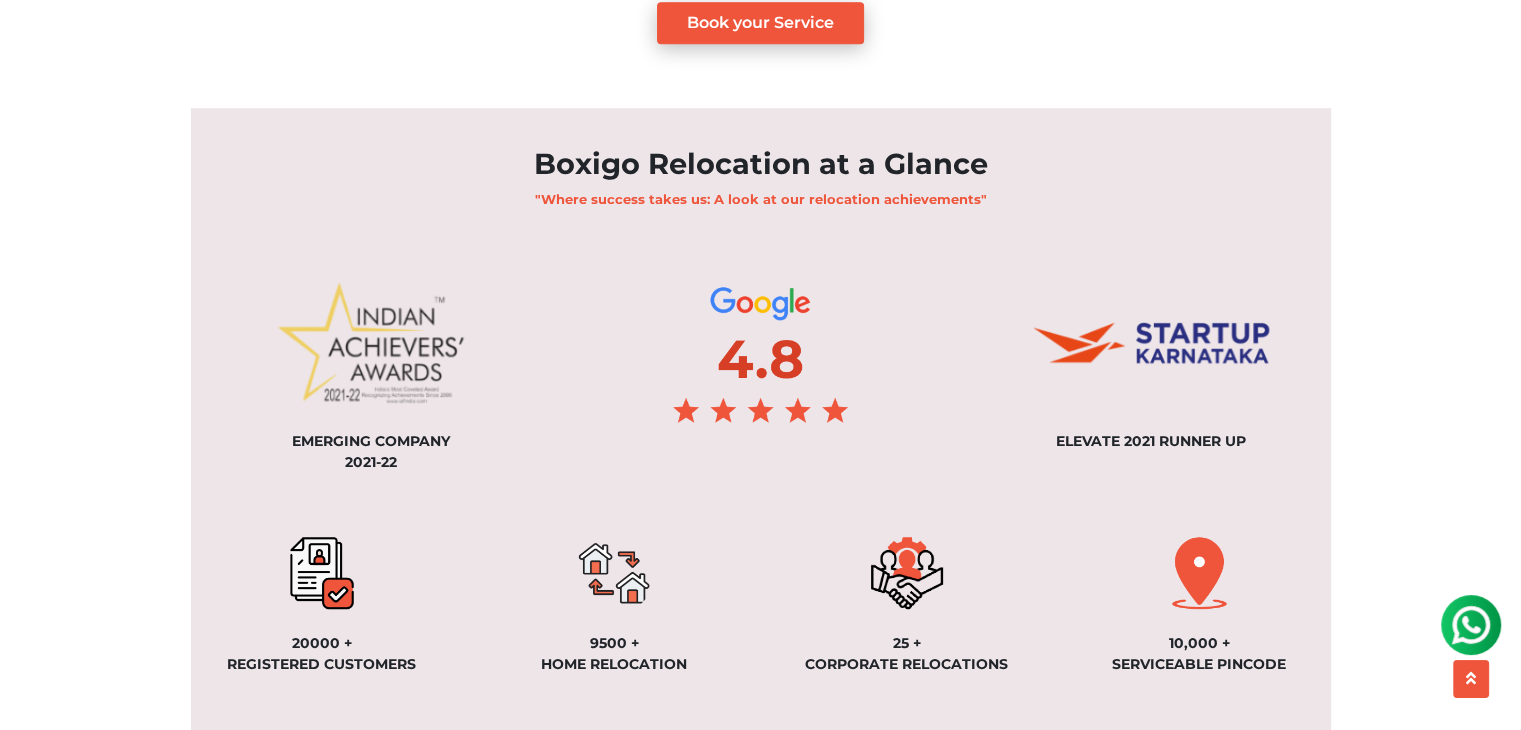 click on "CORPORATE RELOCATIONS" at bounding box center (907, 664) 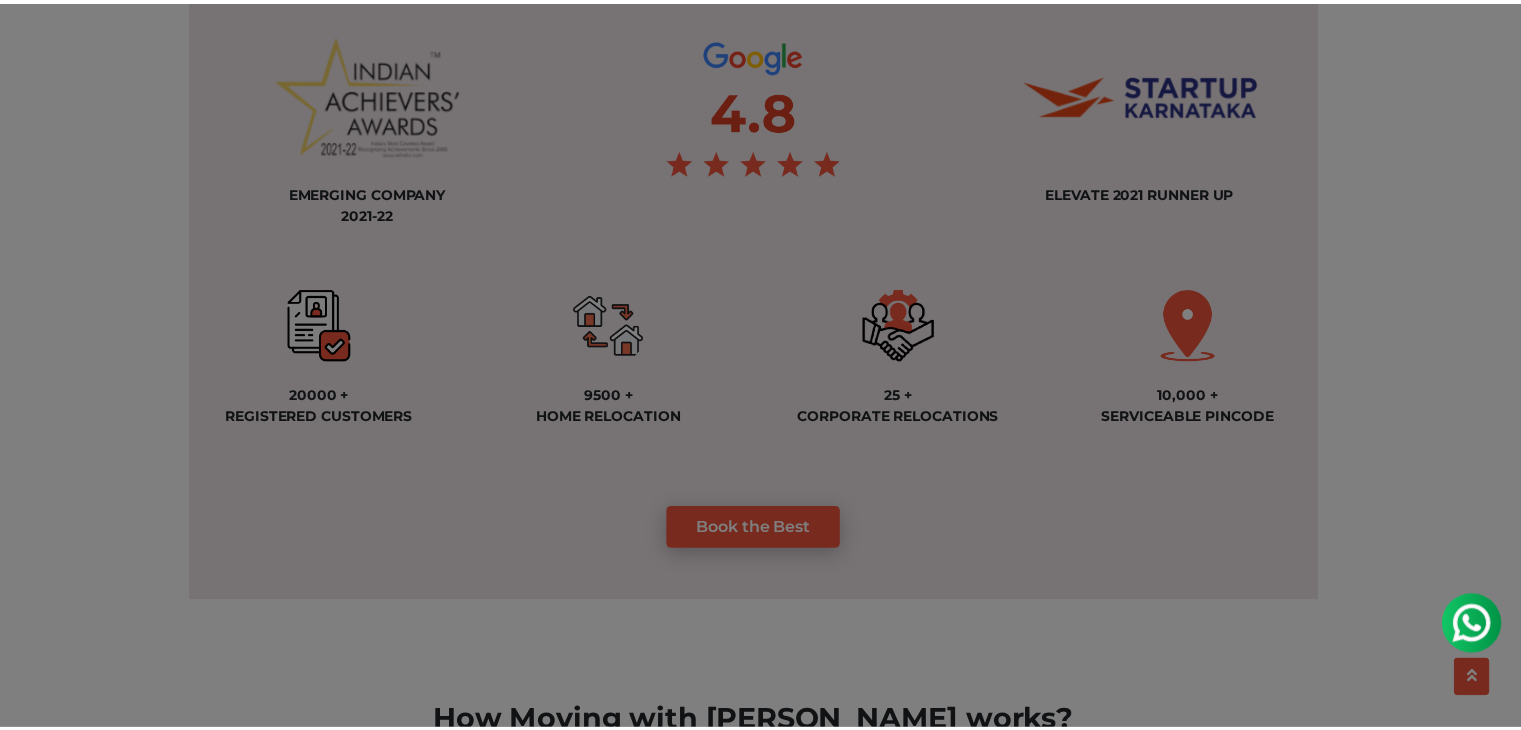 scroll, scrollTop: 1700, scrollLeft: 0, axis: vertical 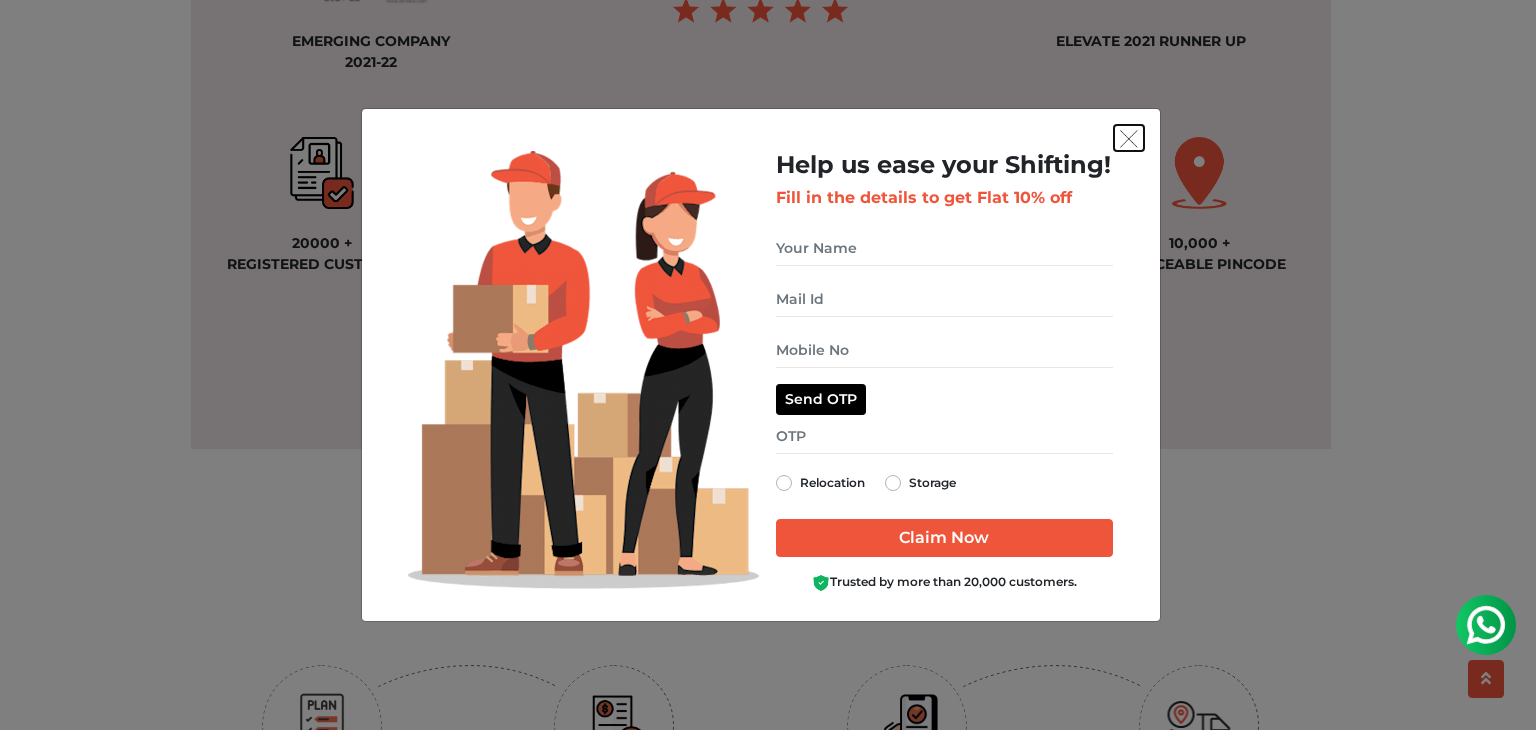 click at bounding box center [1129, 139] 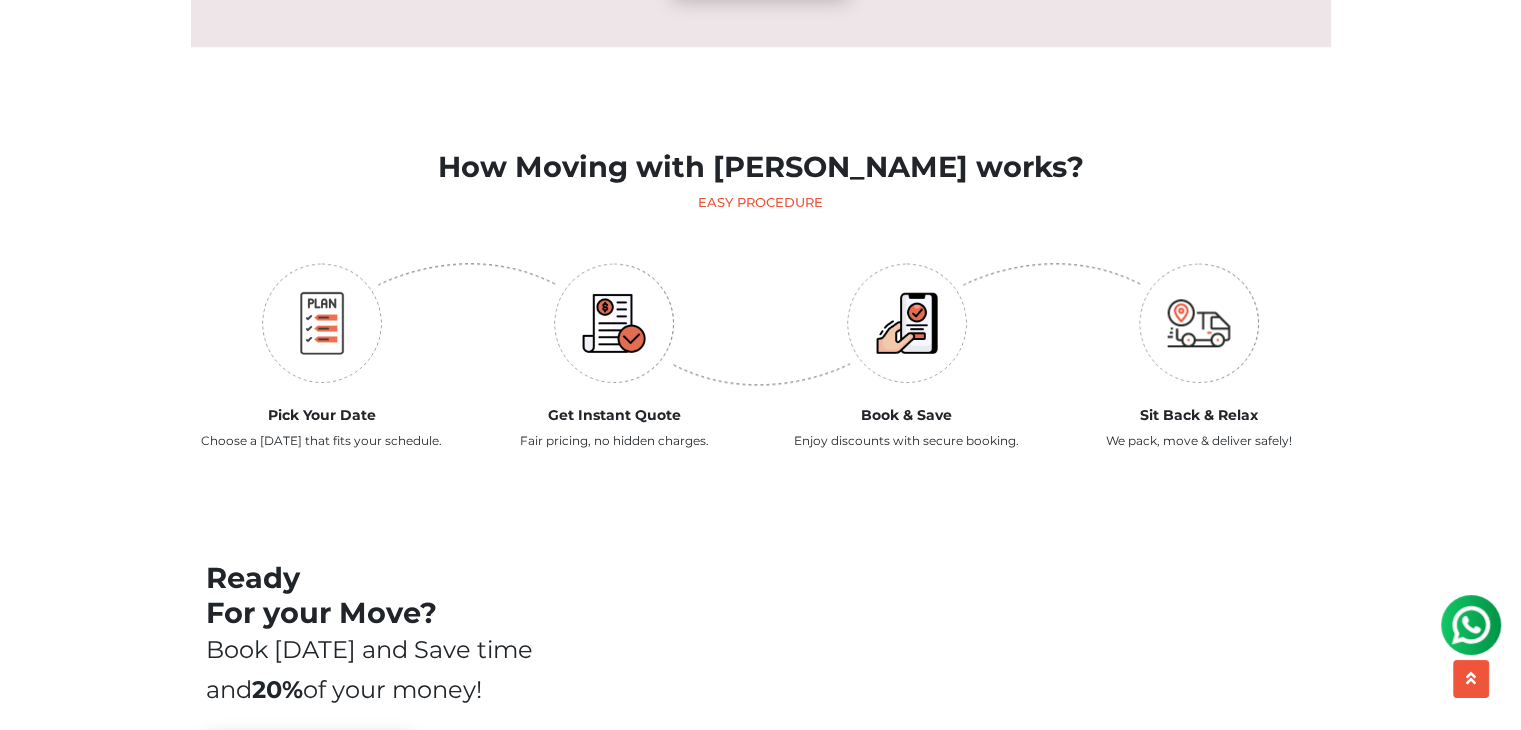 scroll, scrollTop: 2100, scrollLeft: 0, axis: vertical 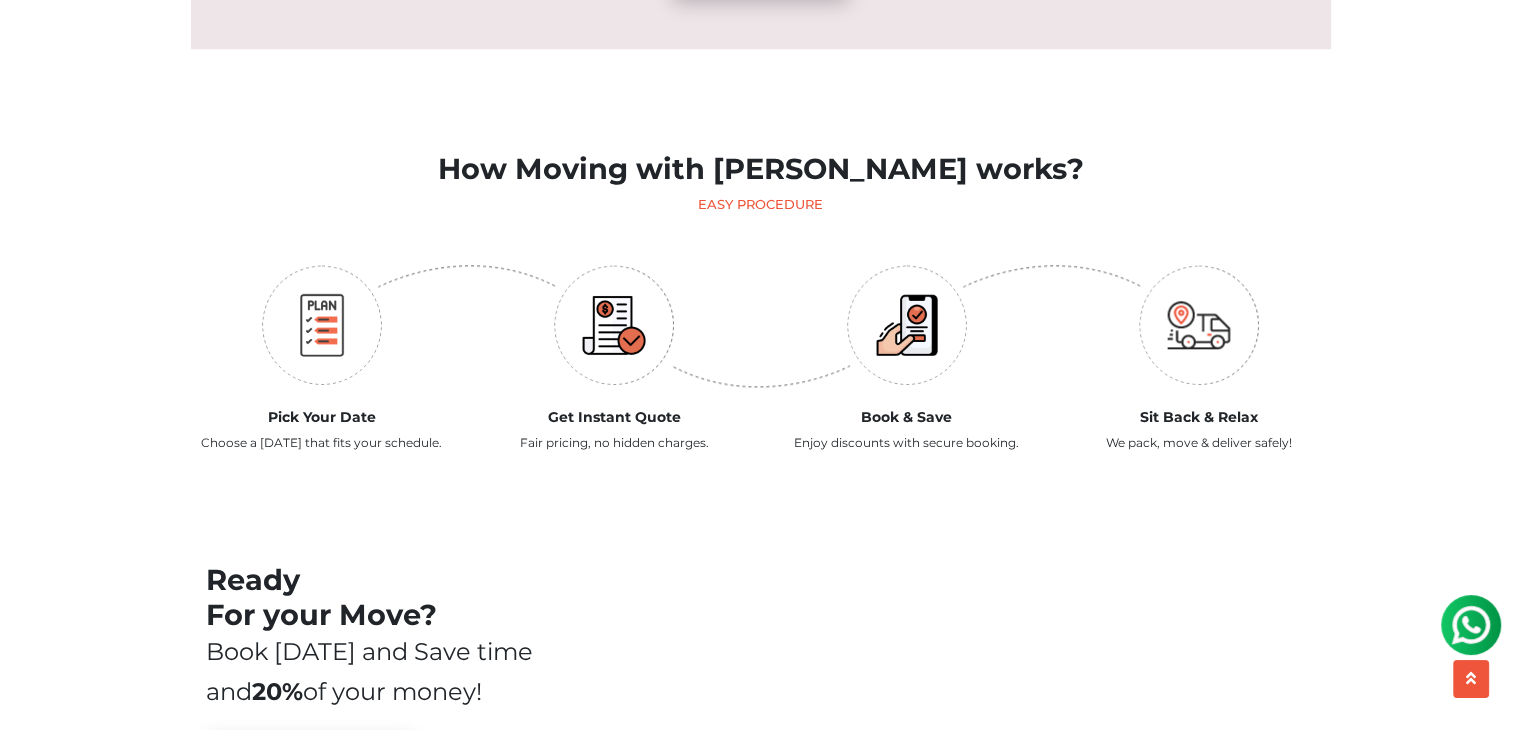 click on "Pick Your Date" at bounding box center (322, 417) 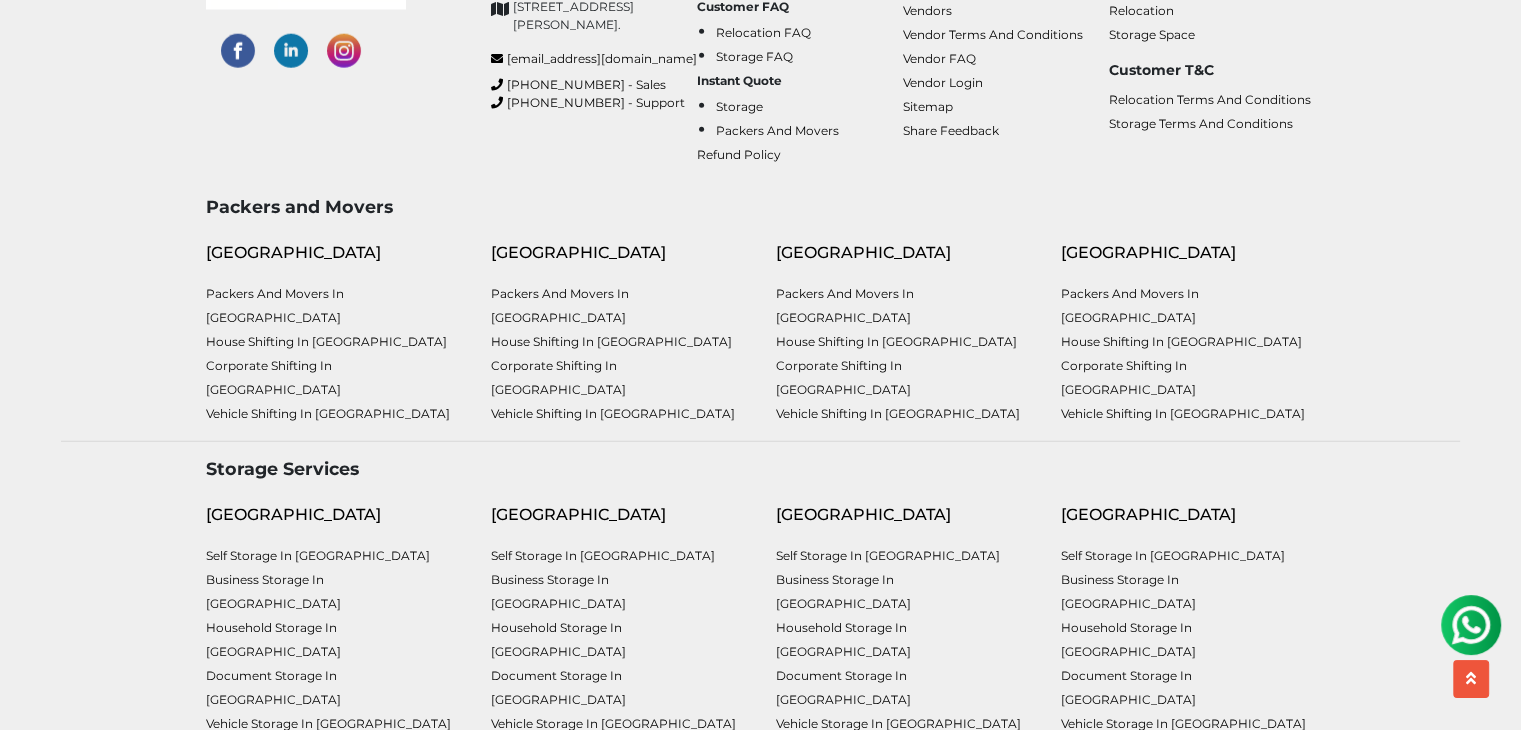 scroll, scrollTop: 5315, scrollLeft: 0, axis: vertical 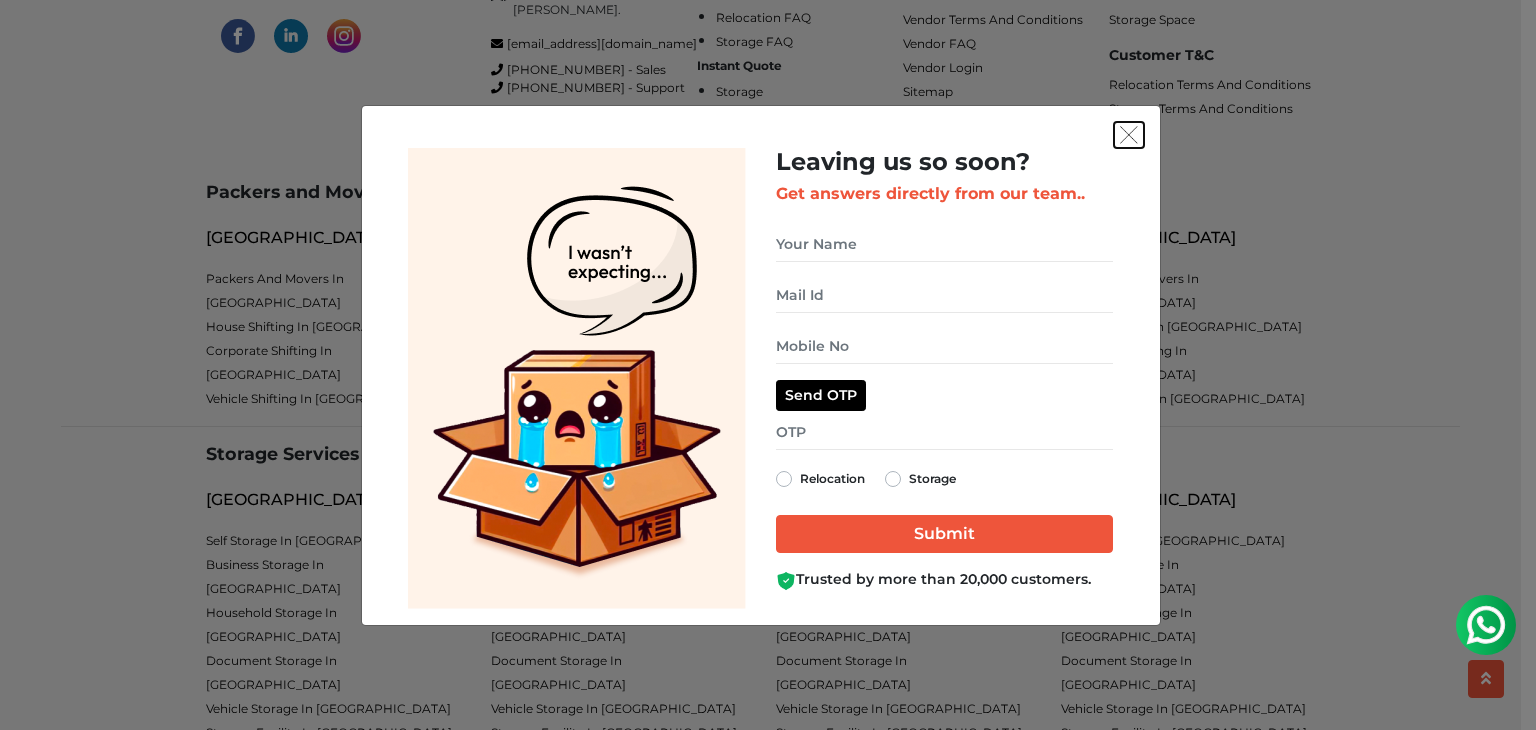 click at bounding box center (1129, 135) 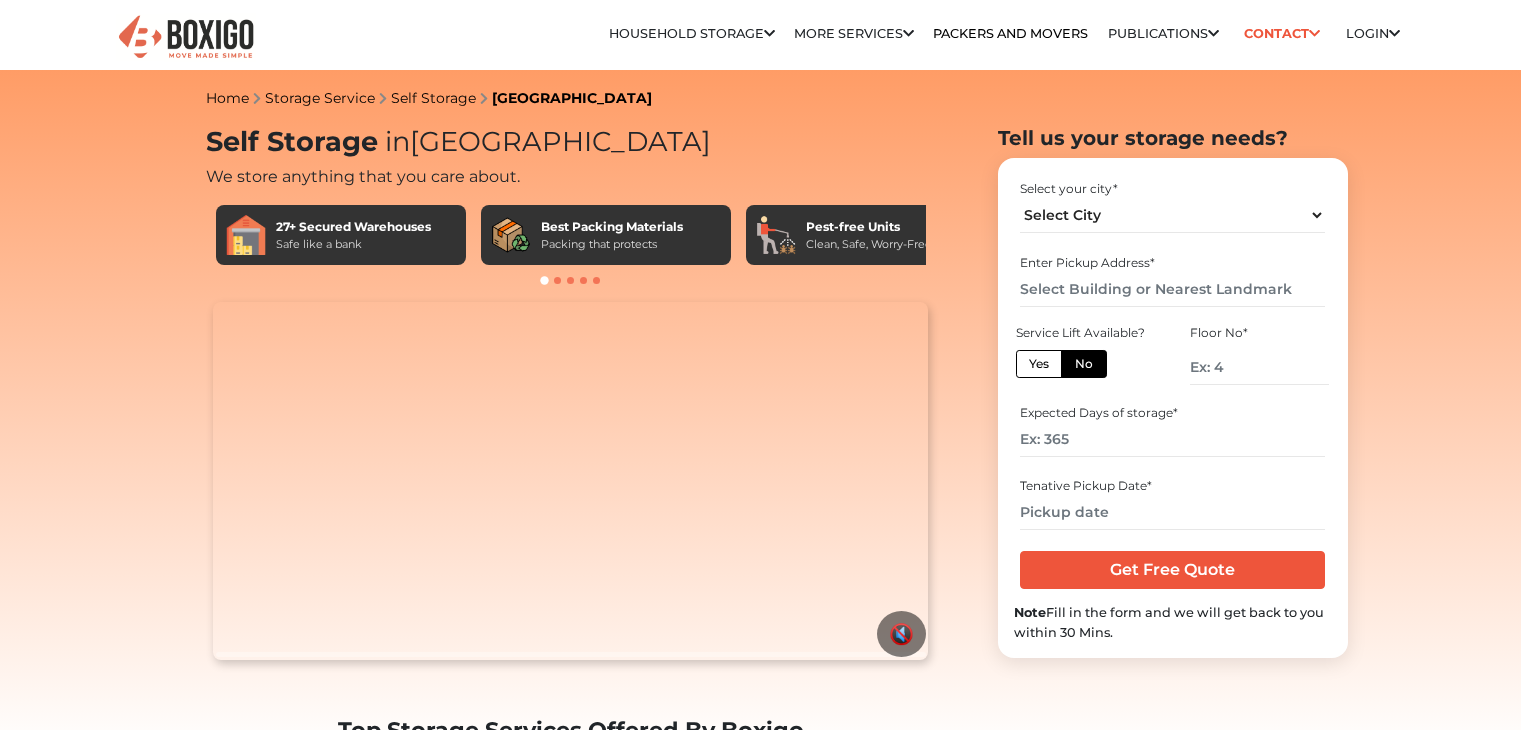 scroll, scrollTop: 0, scrollLeft: 0, axis: both 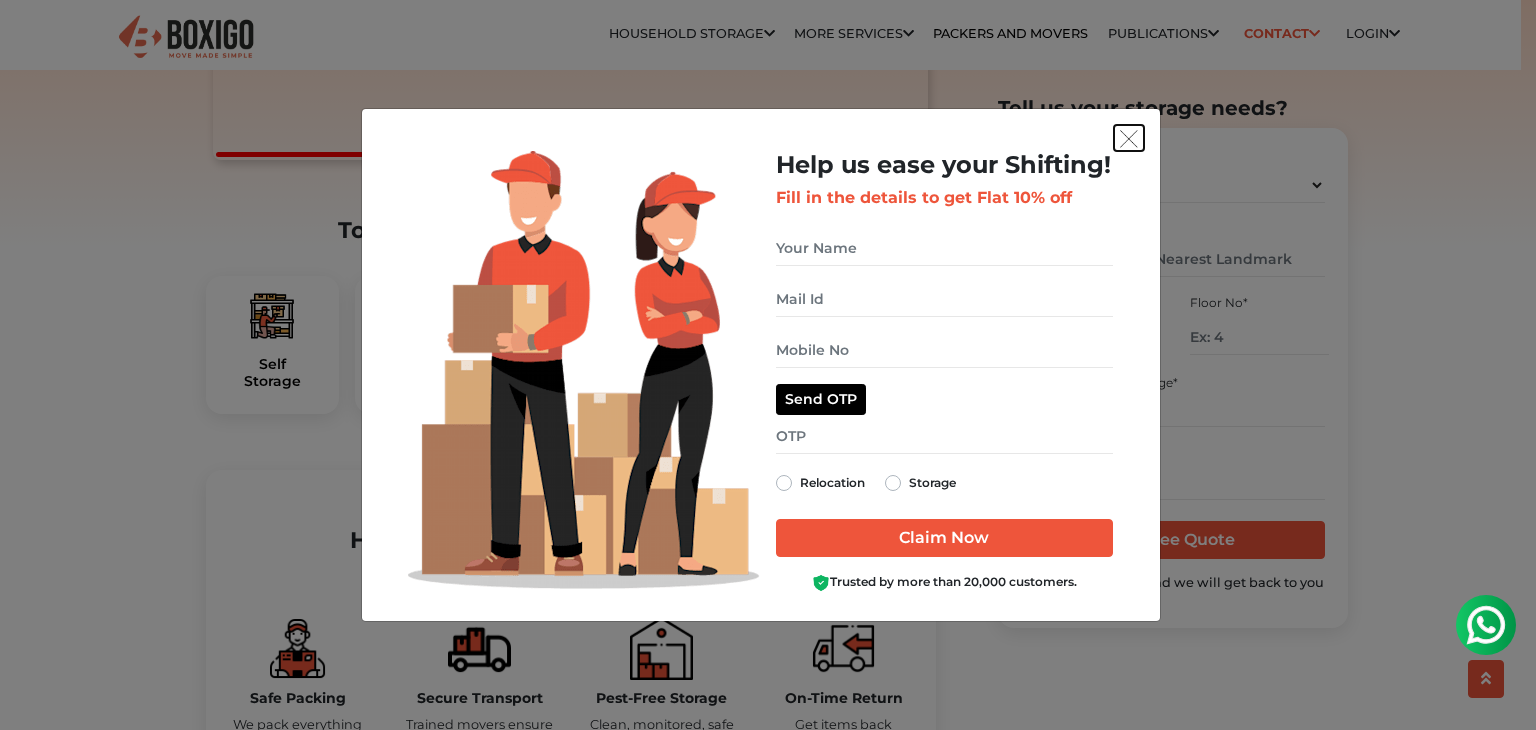 click at bounding box center [1129, 139] 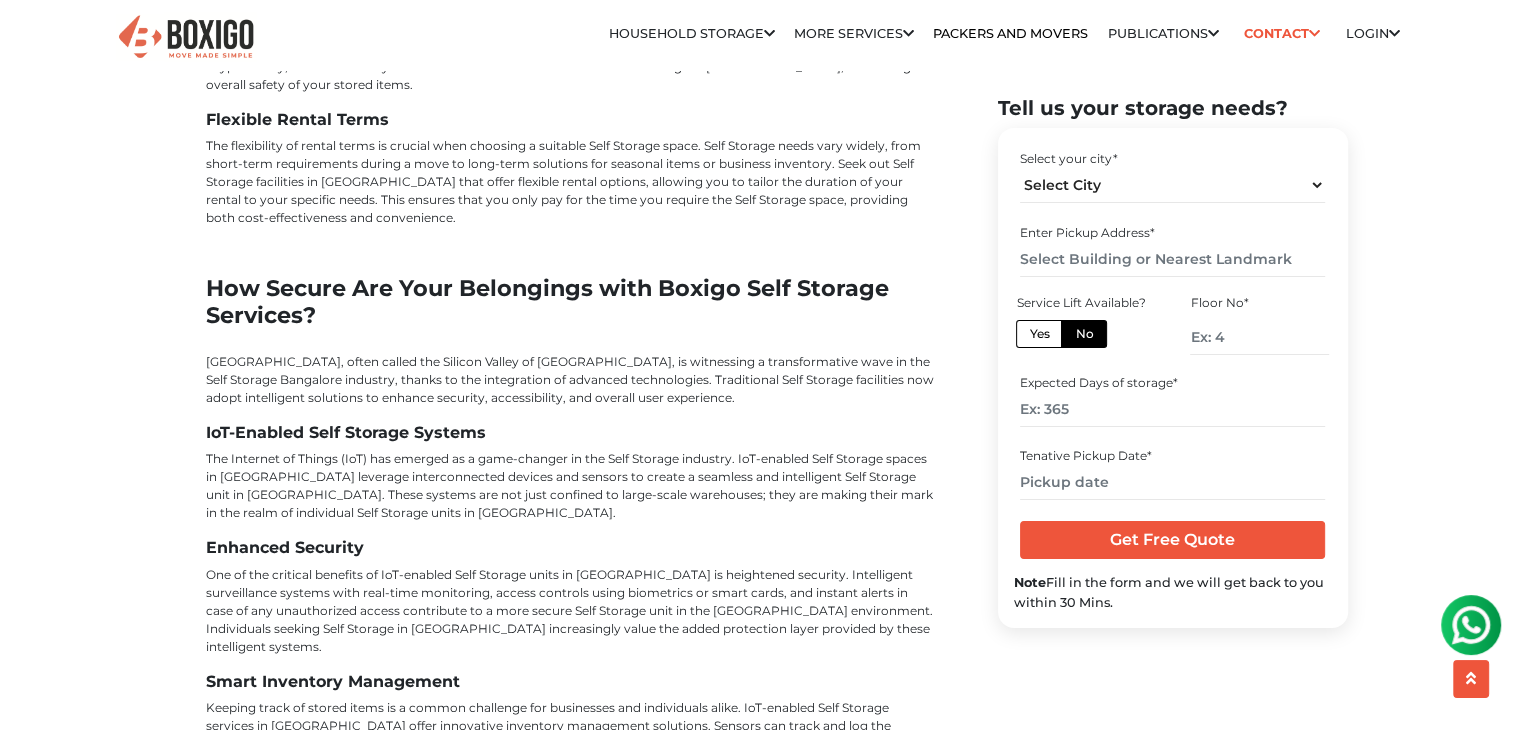 scroll, scrollTop: 7100, scrollLeft: 0, axis: vertical 